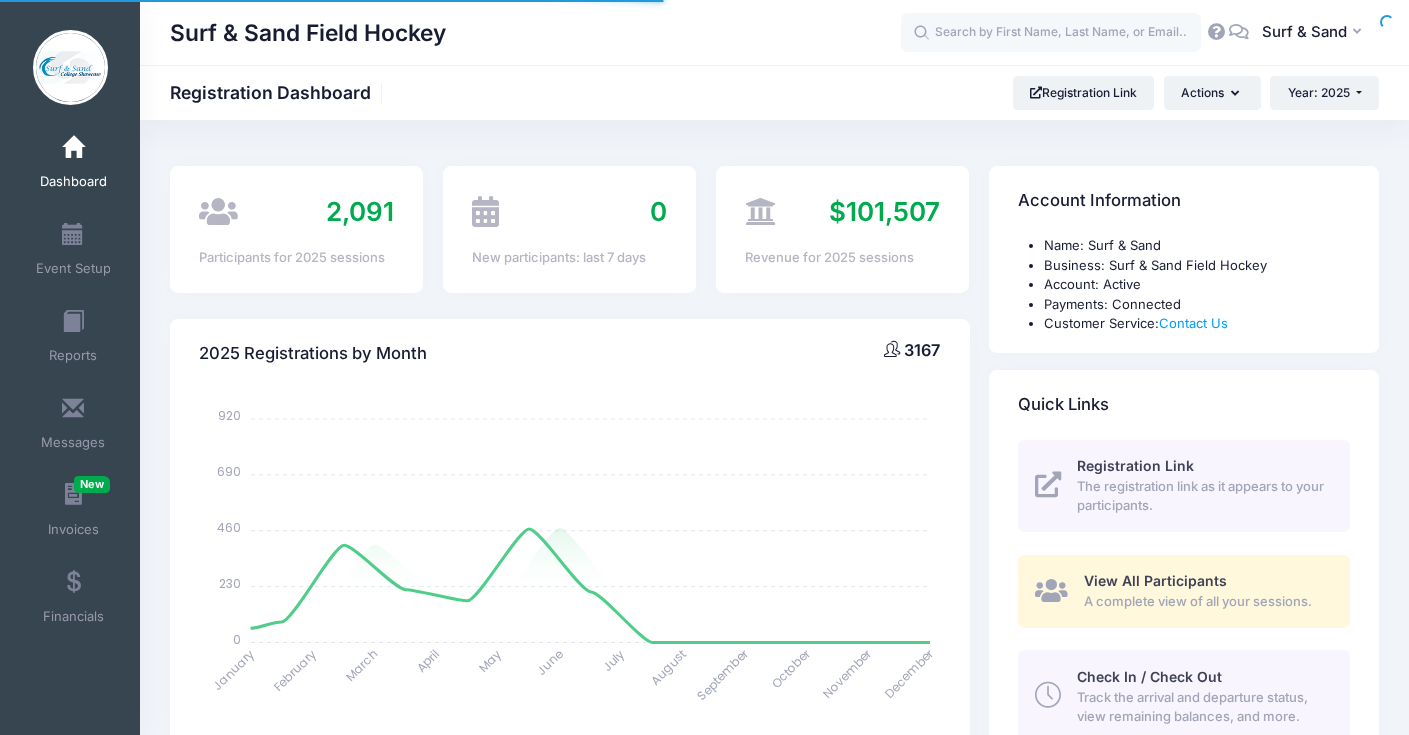 select 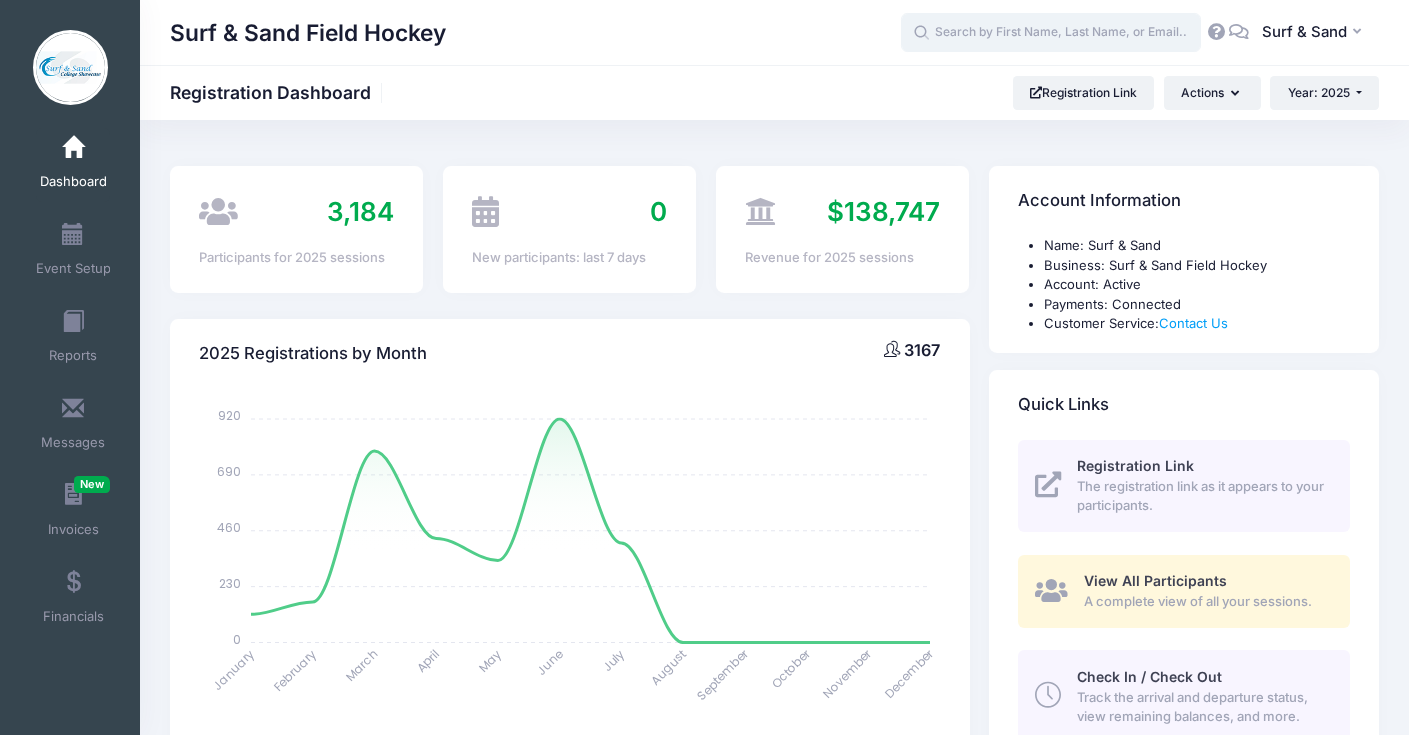 click at bounding box center [1051, 33] 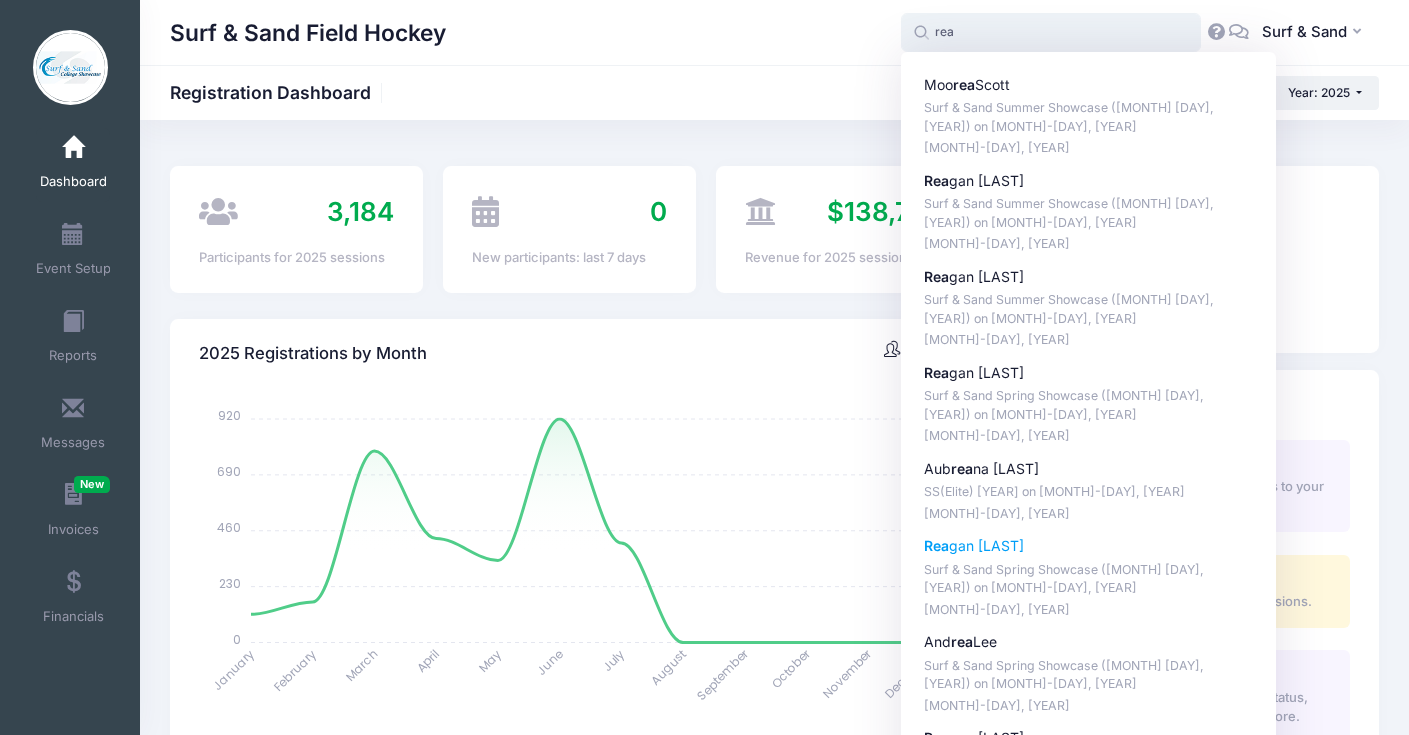 click on "Rea gan Glenn" at bounding box center [1089, 546] 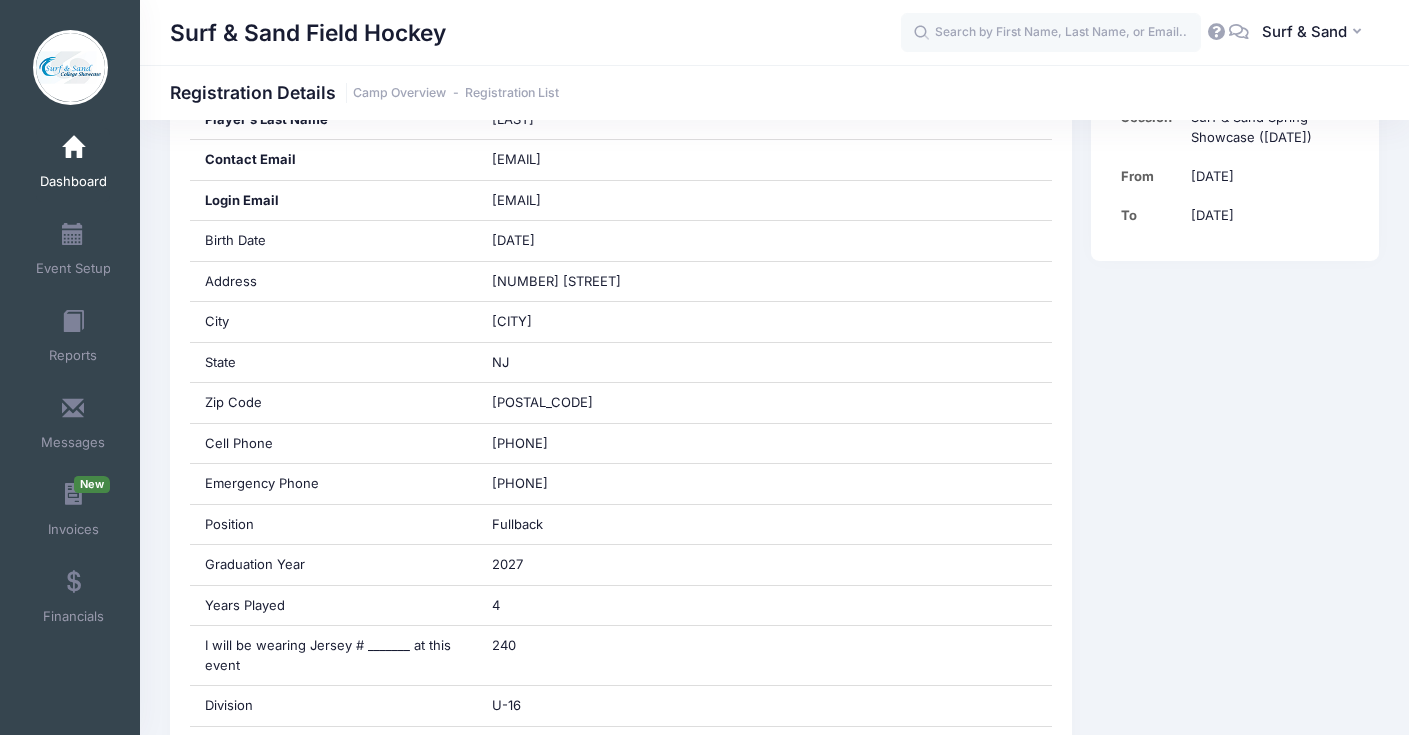 scroll, scrollTop: 462, scrollLeft: 0, axis: vertical 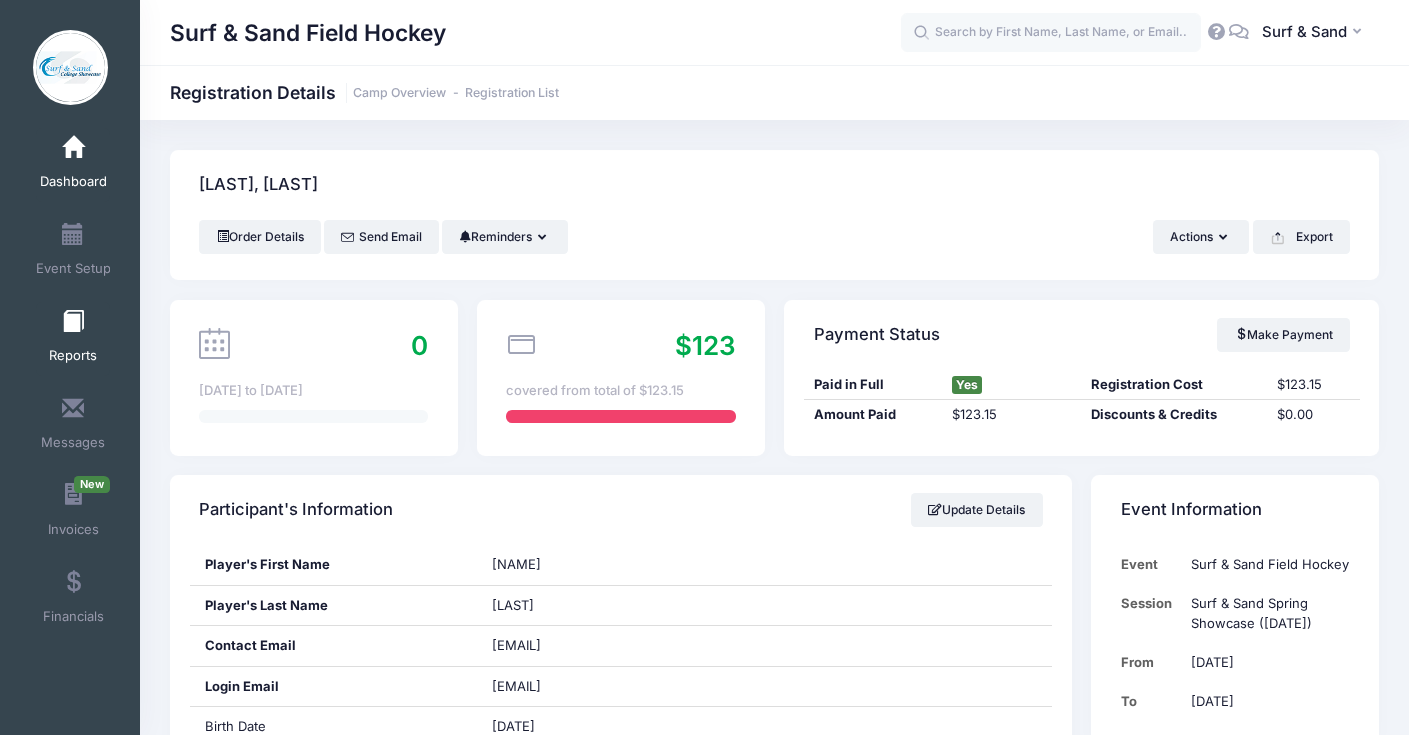 click at bounding box center (73, 322) 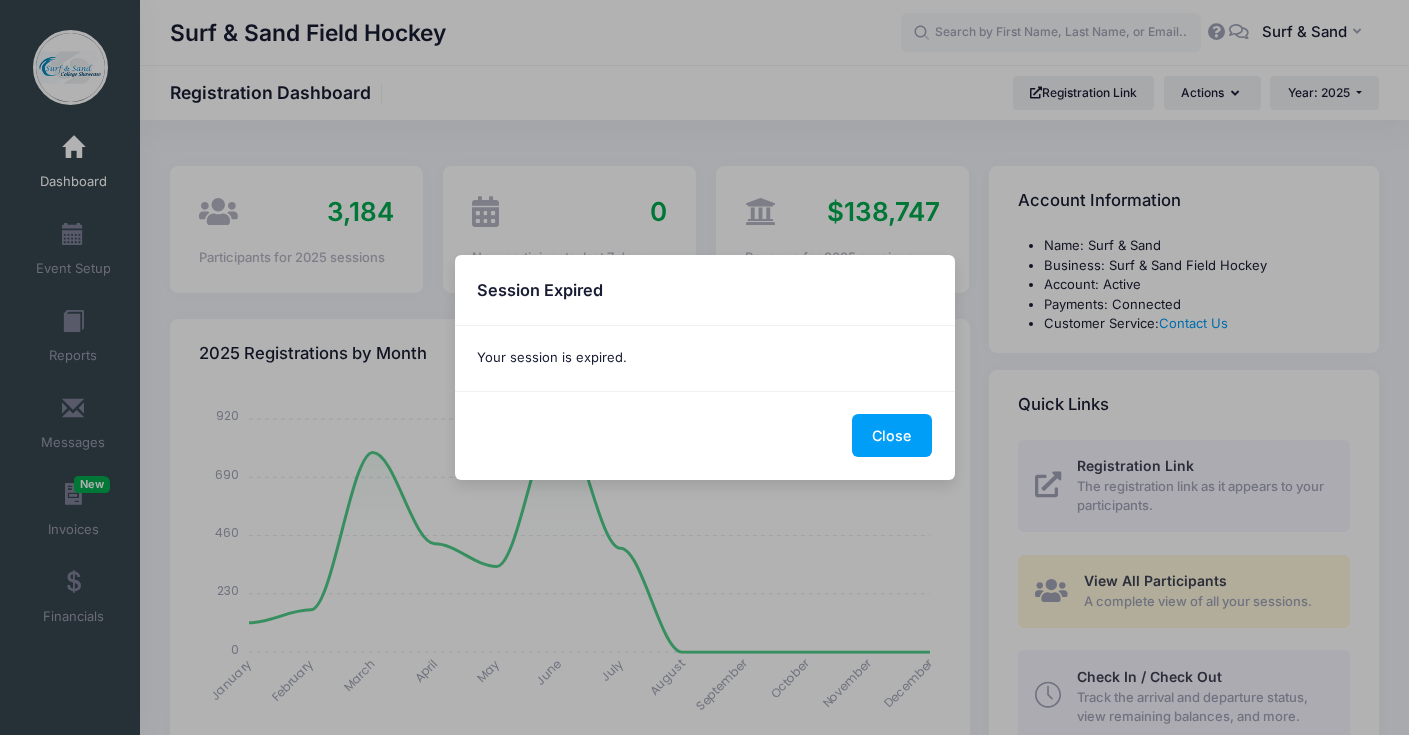 select 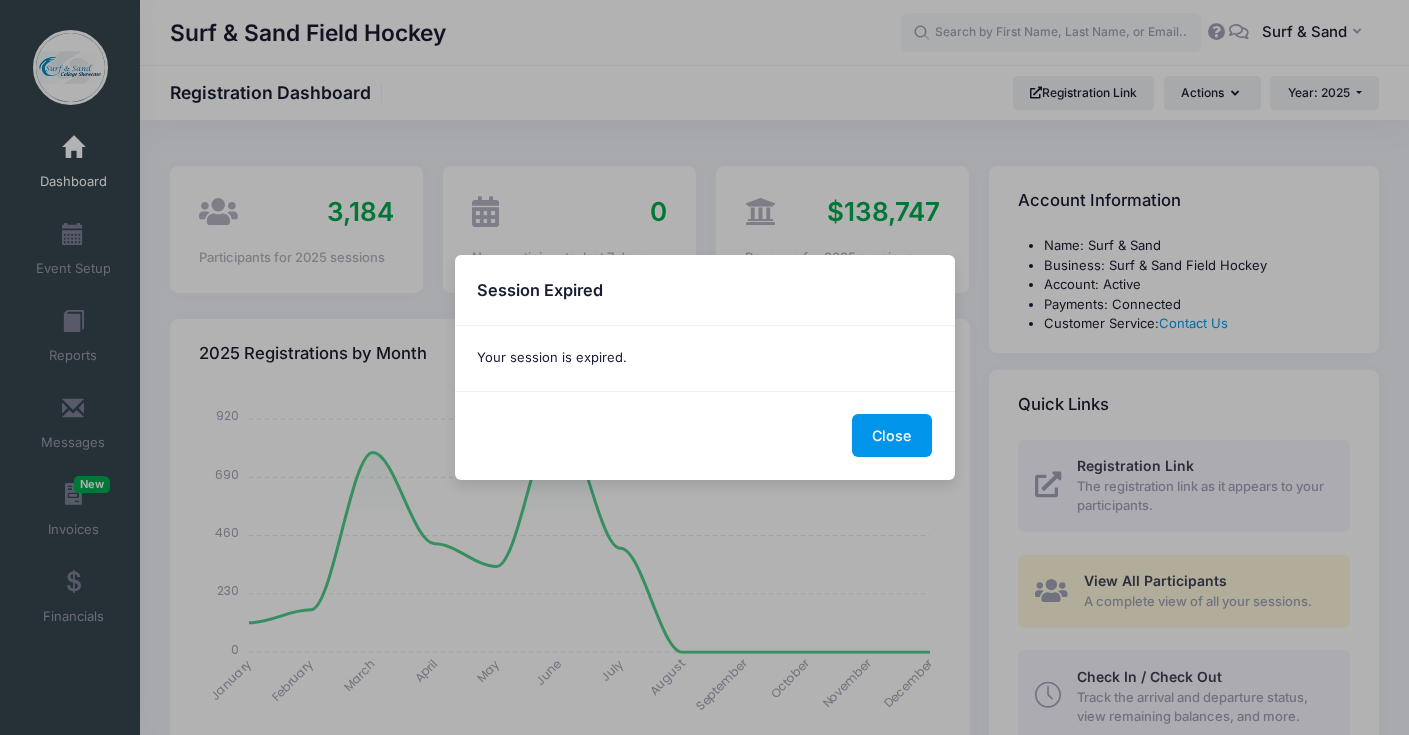 scroll, scrollTop: 2173, scrollLeft: 0, axis: vertical 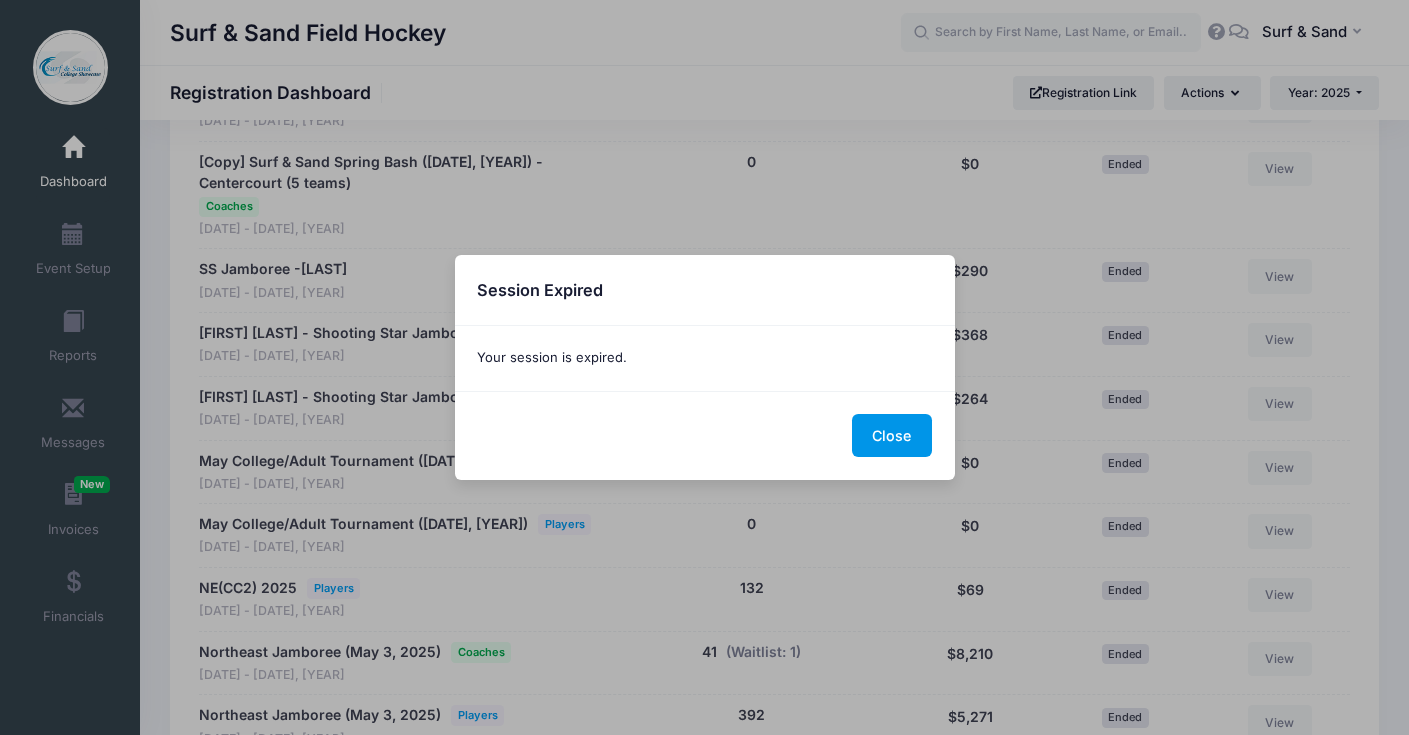 click on "Close" at bounding box center (892, 435) 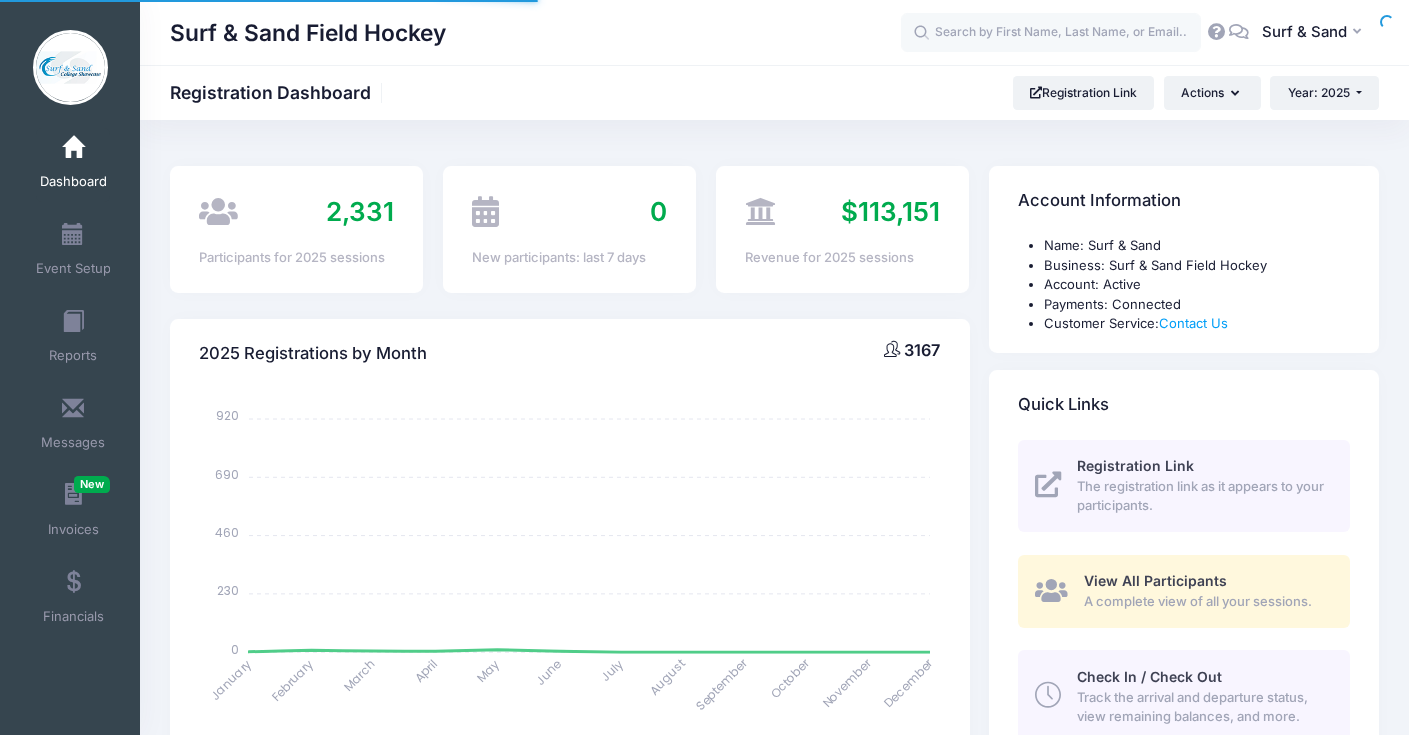 select 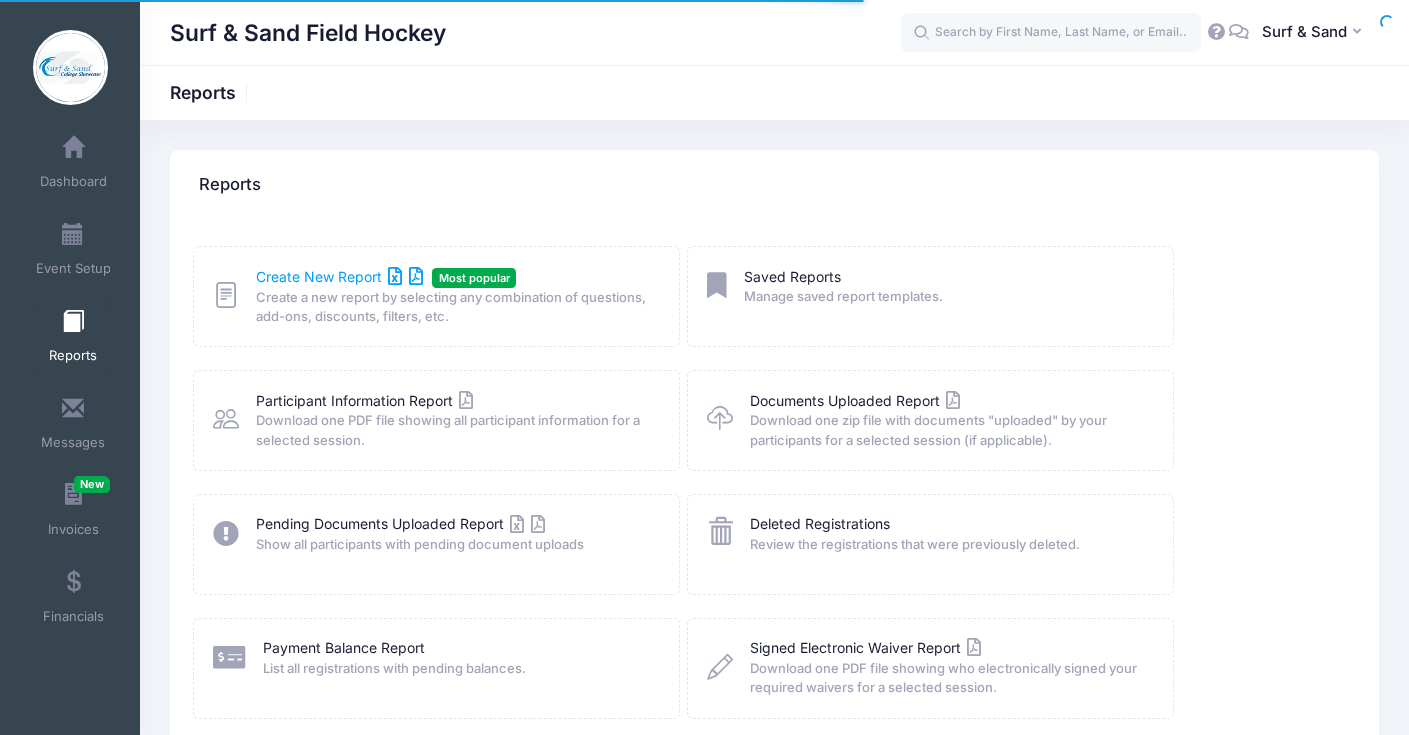 scroll, scrollTop: 0, scrollLeft: 0, axis: both 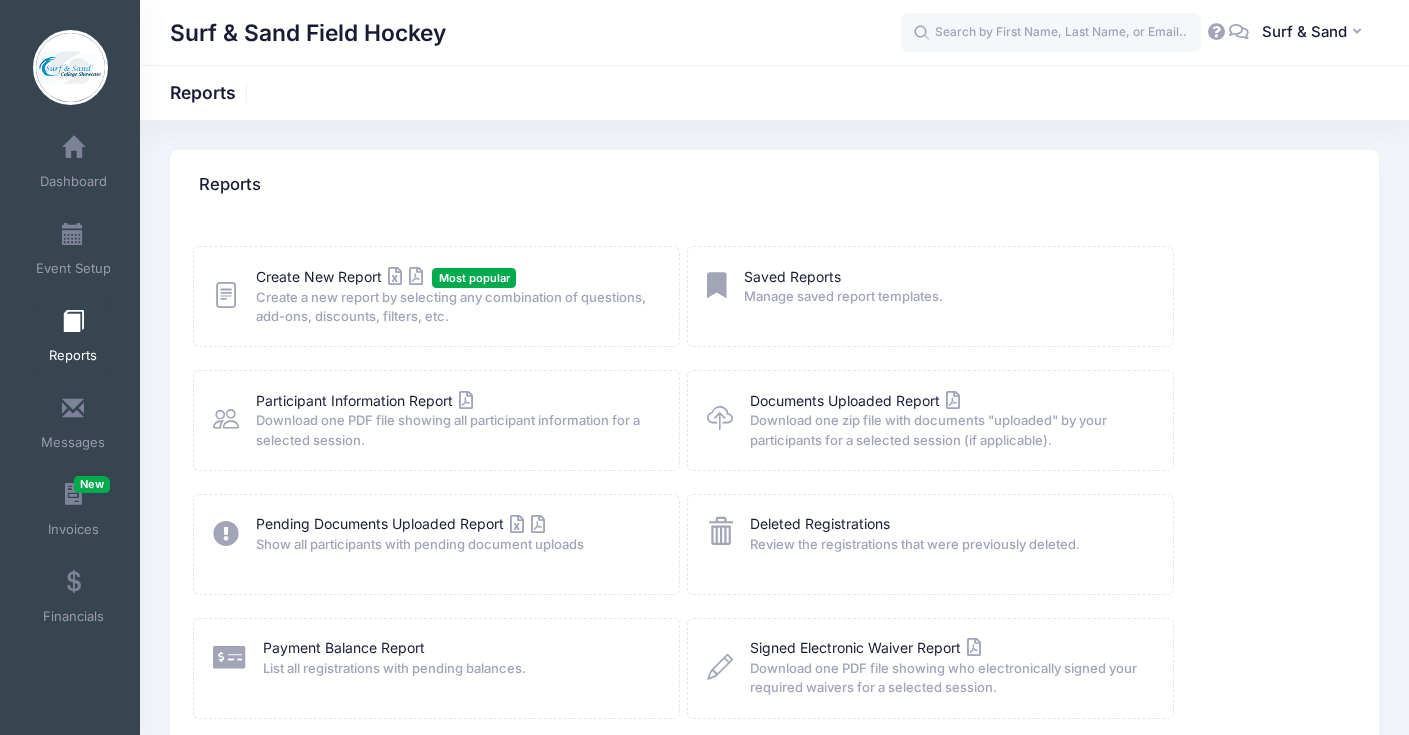 click on "Create New Report  Most popular
Create a new report by selecting any combination of questions, add-ons, discounts, filters, etc." at bounding box center (455, 297) 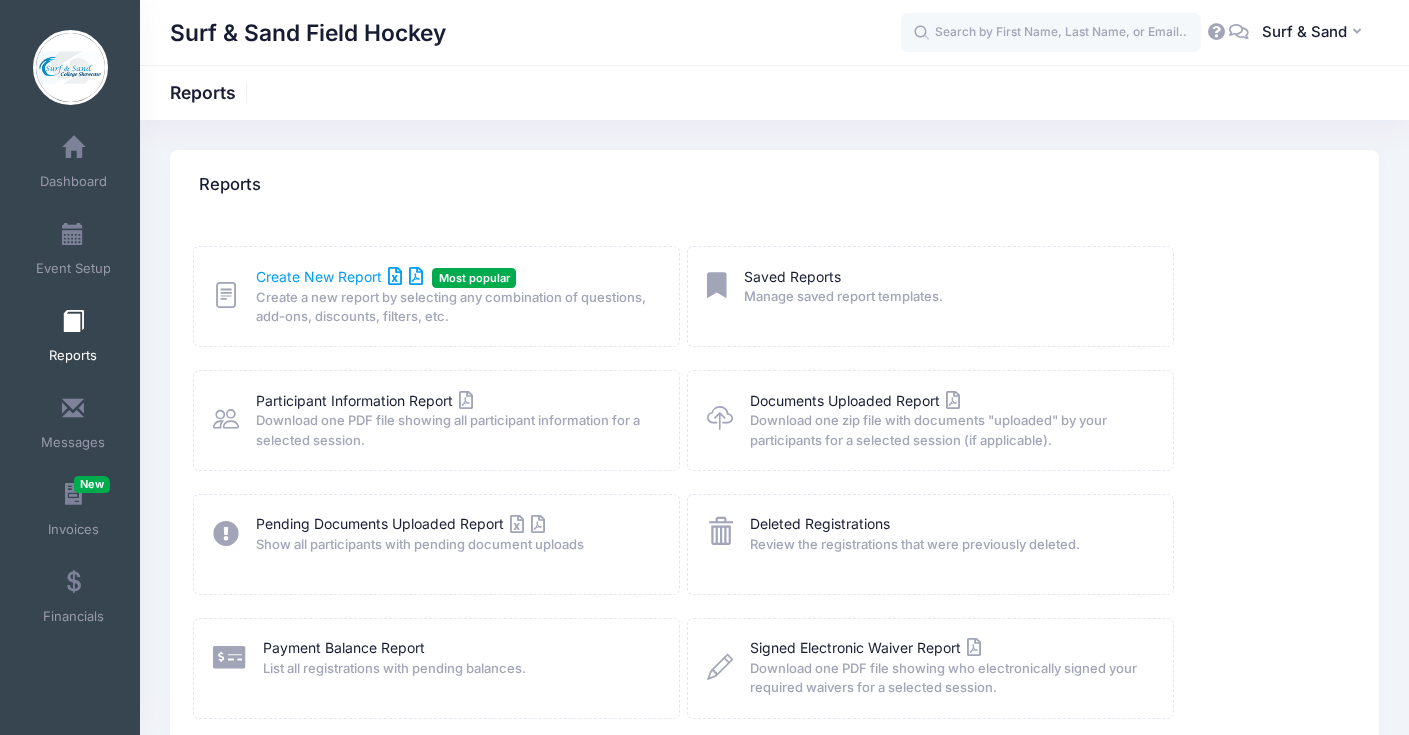 click on "Create New Report" at bounding box center [339, 276] 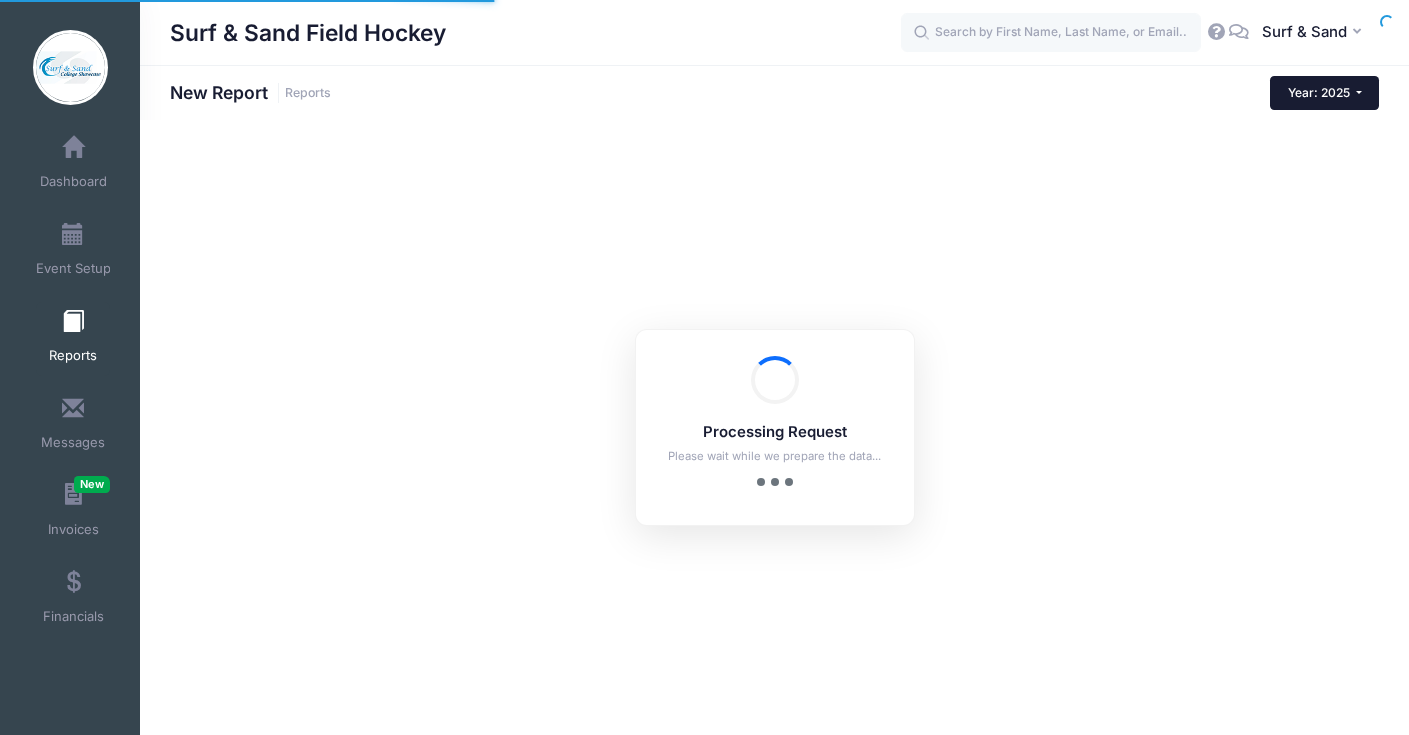 scroll, scrollTop: 0, scrollLeft: 0, axis: both 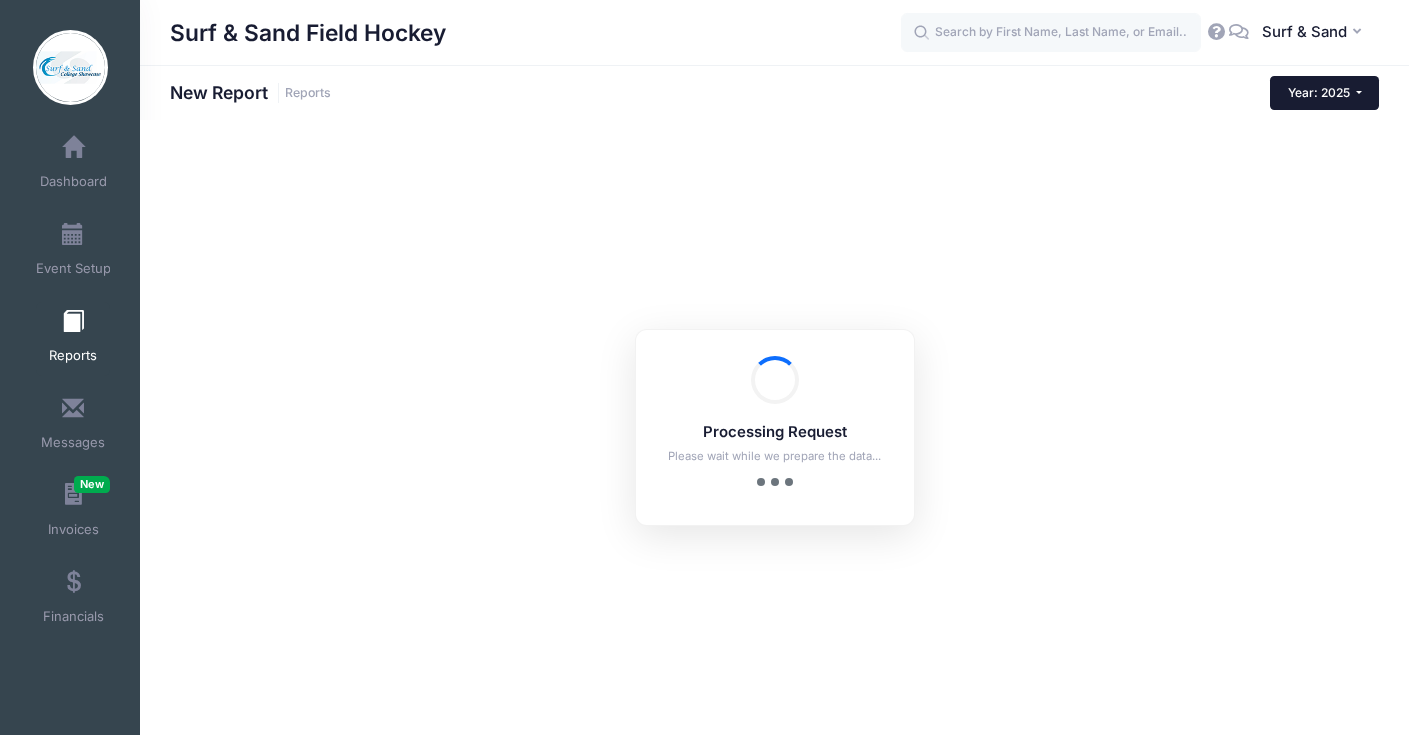 click on "Year: 2025" at bounding box center (1319, 92) 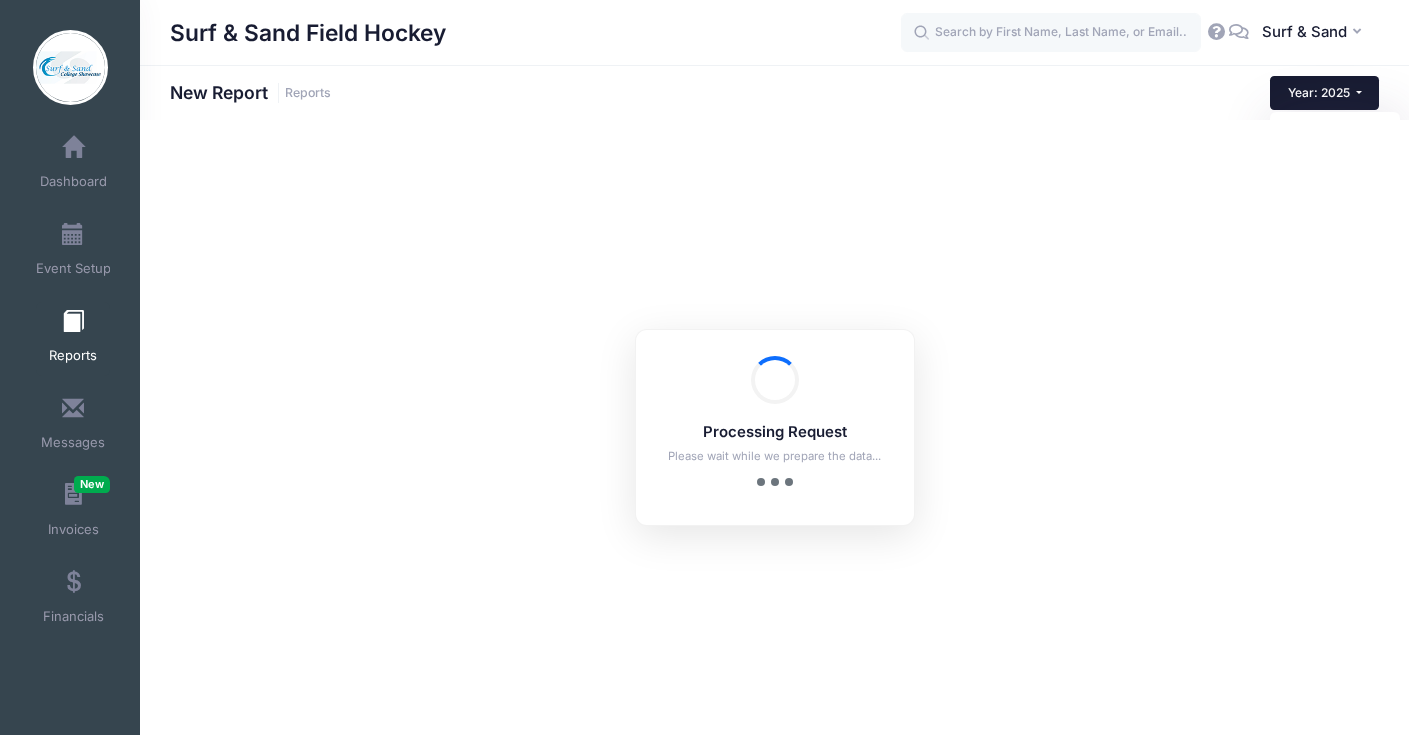 checkbox on "true" 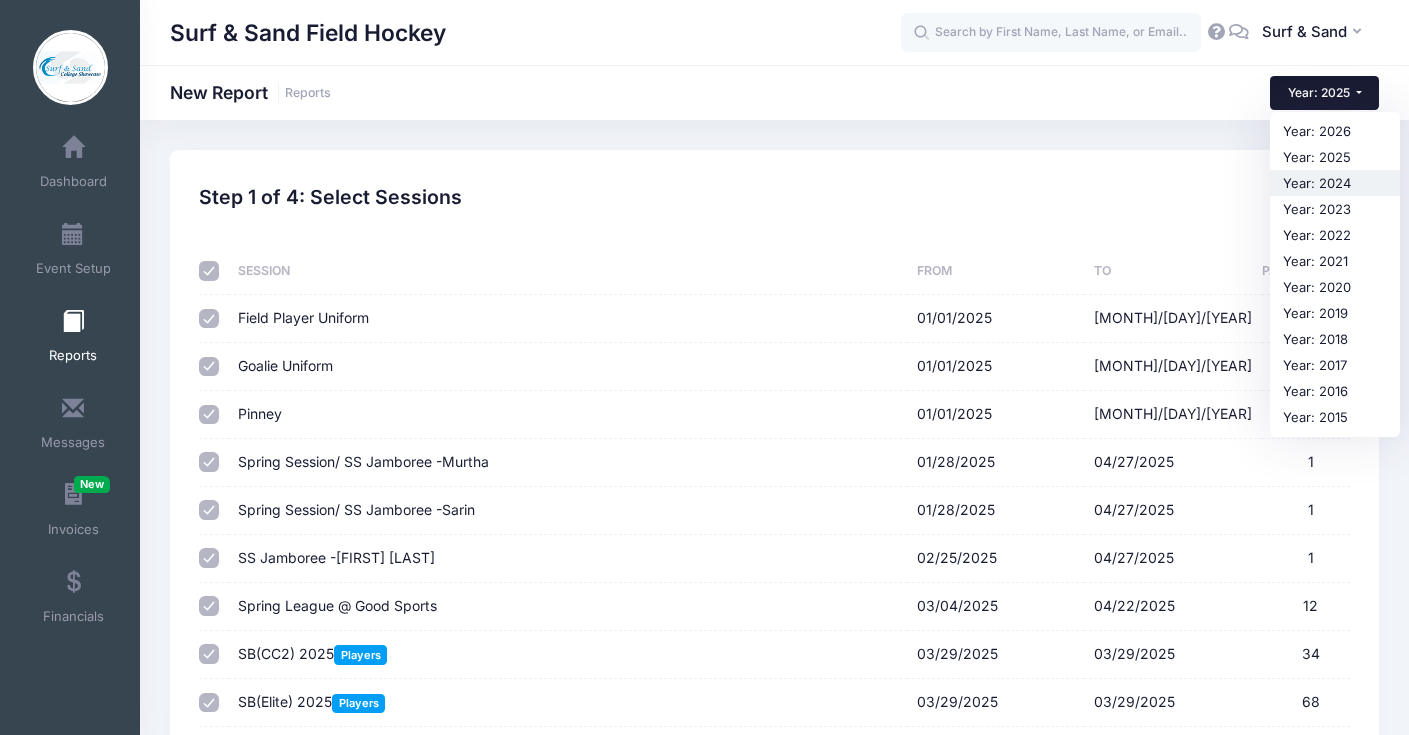 click on "Year: 2024" at bounding box center (1335, 183) 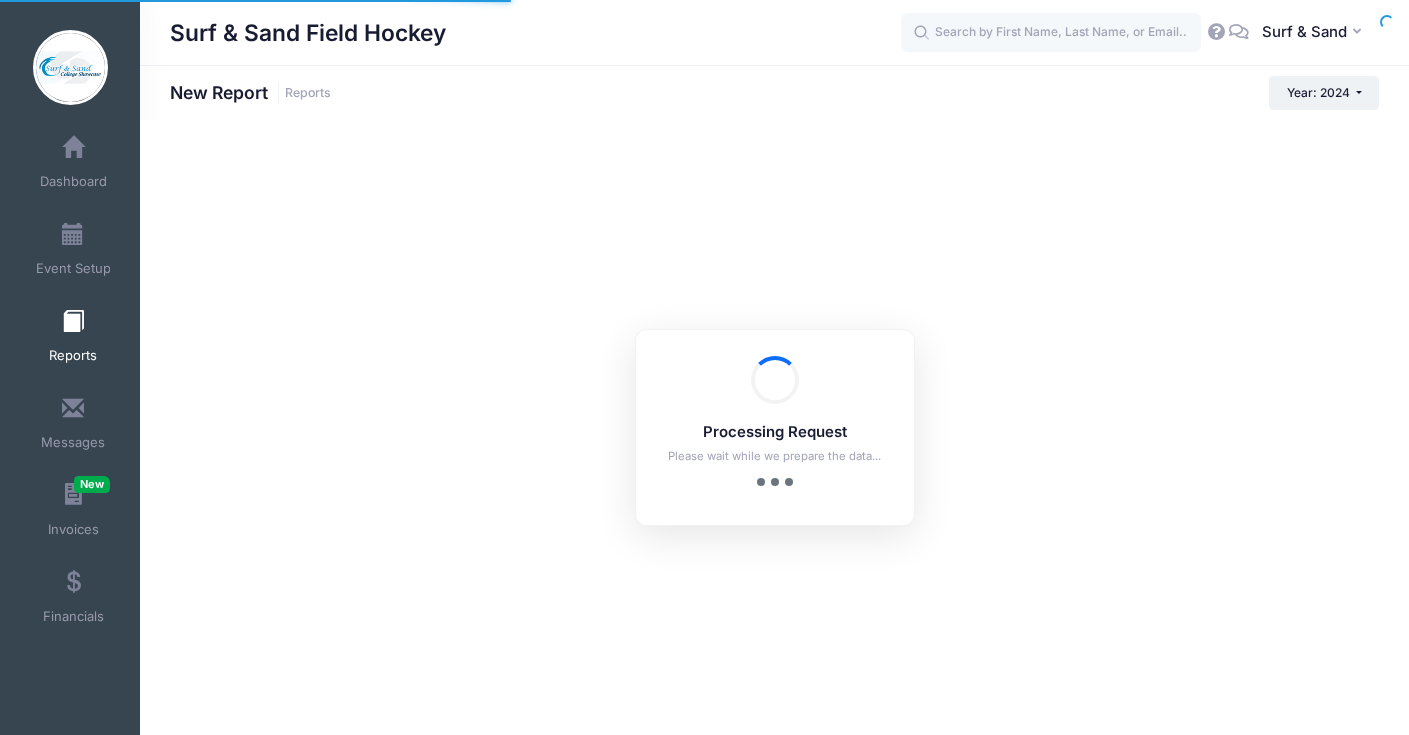 scroll, scrollTop: 0, scrollLeft: 0, axis: both 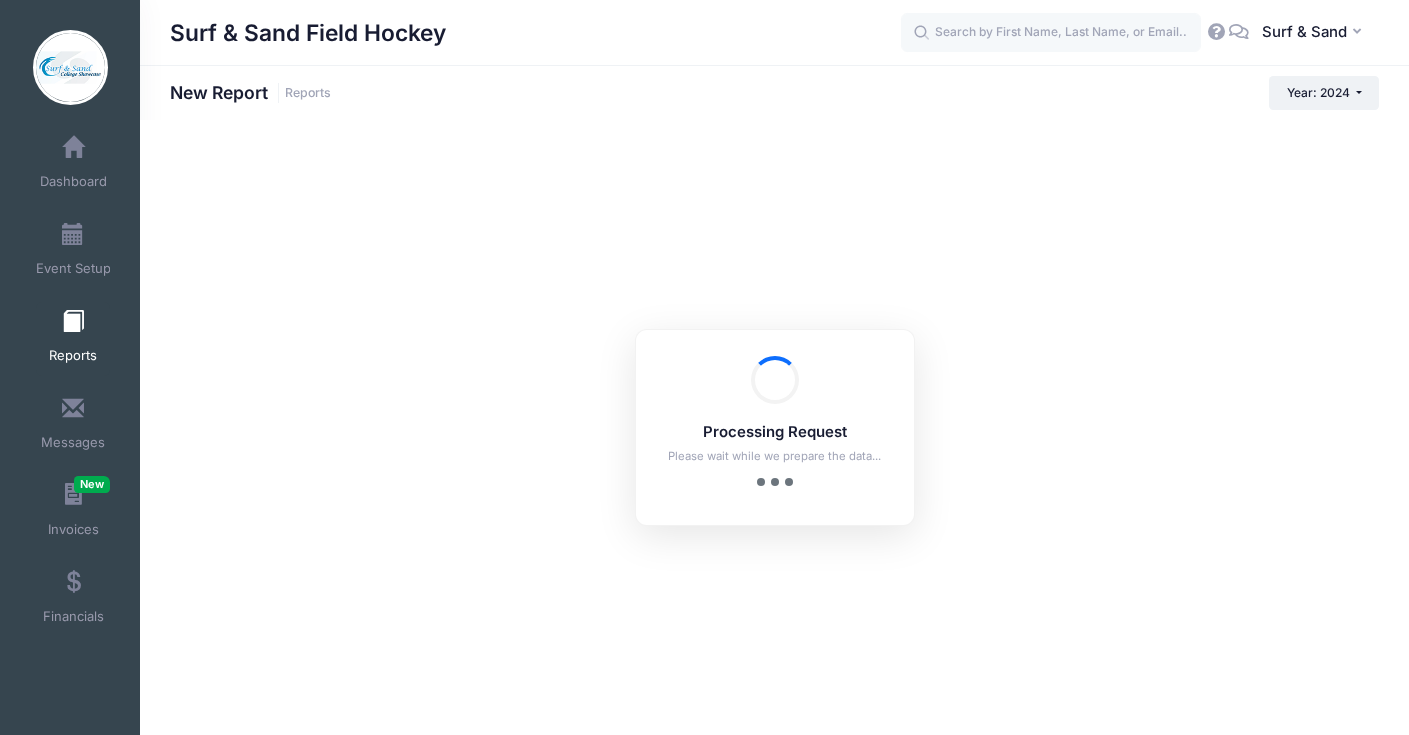 checkbox on "true" 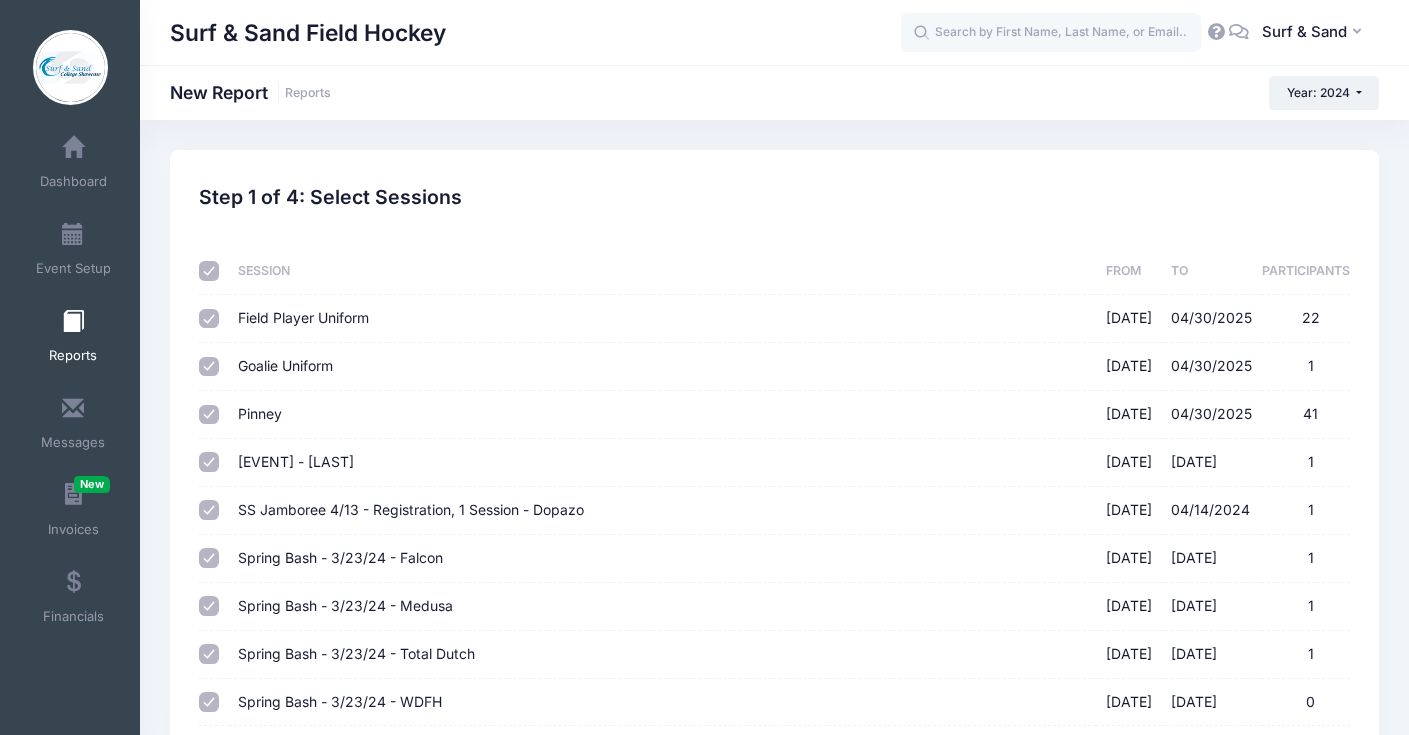 click at bounding box center (209, 271) 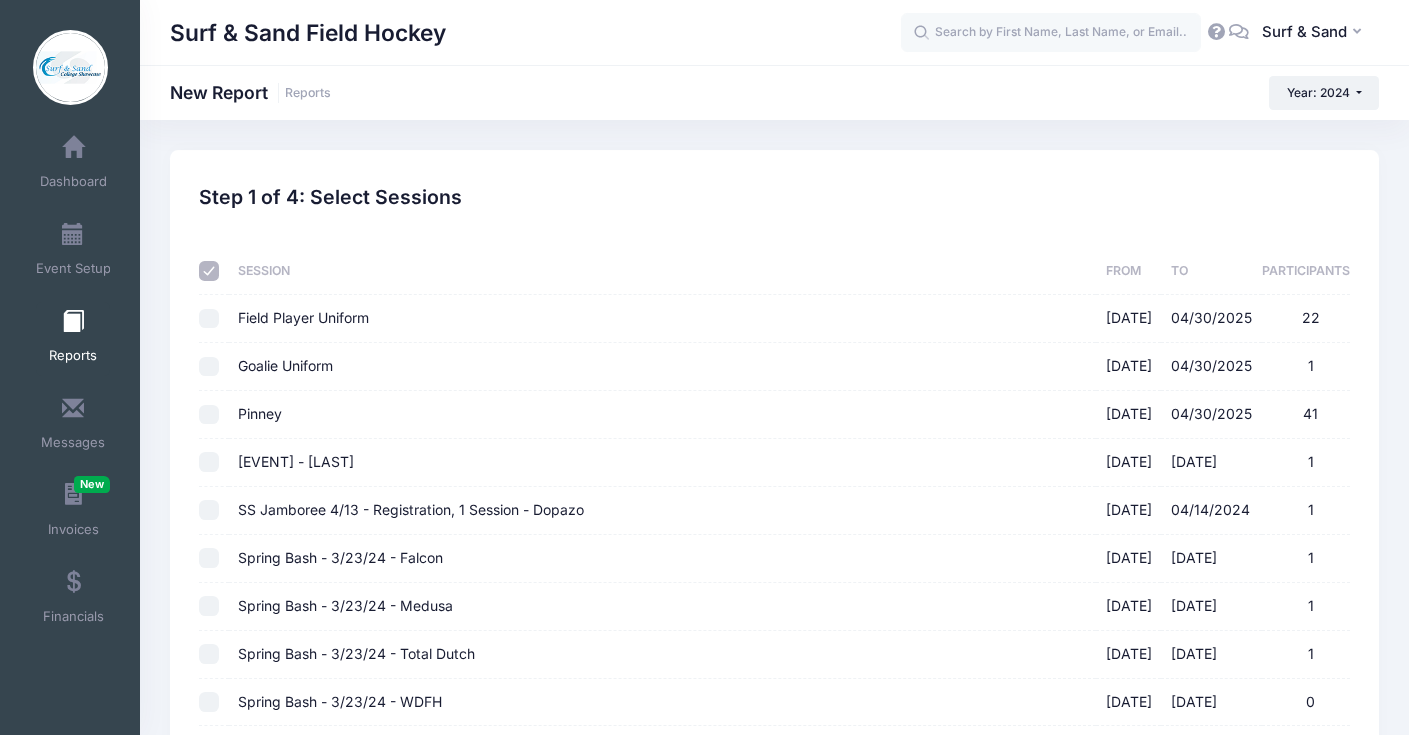 checkbox on "false" 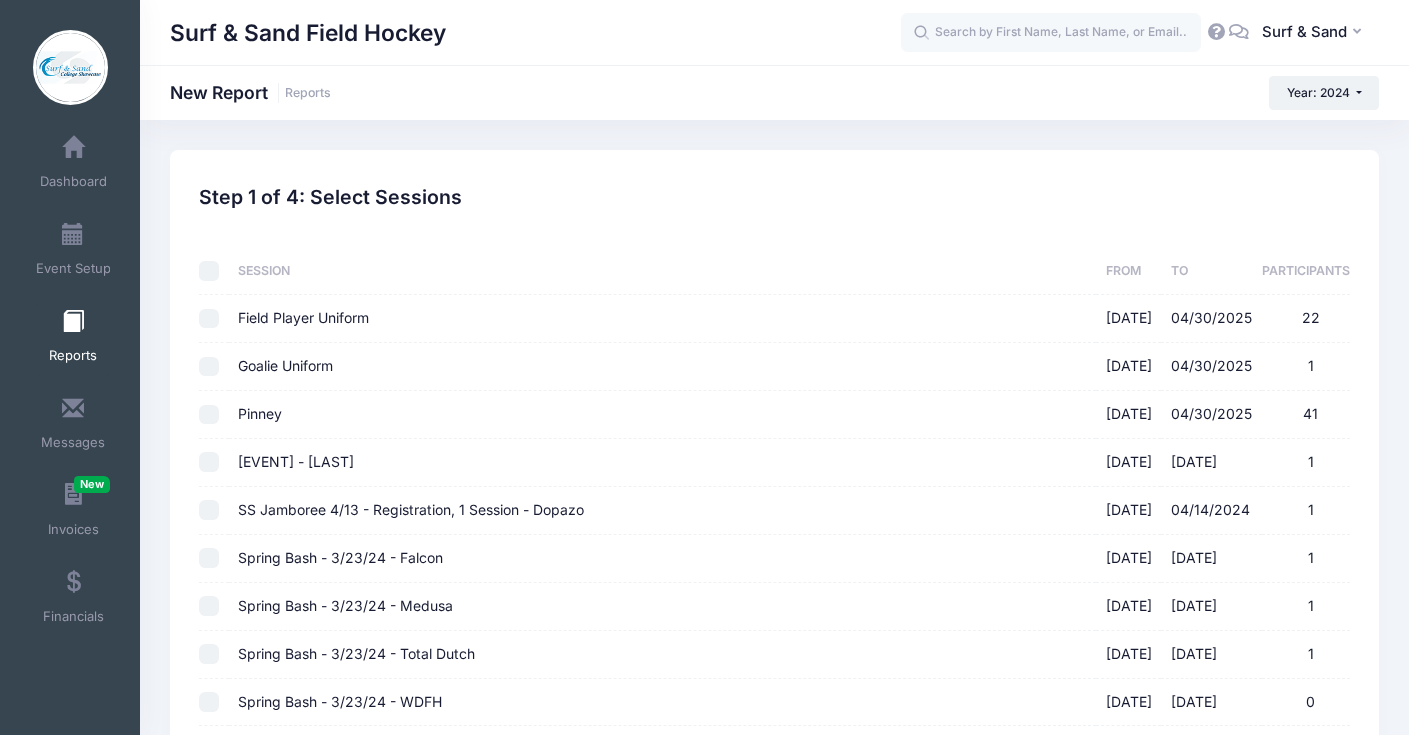 checkbox on "false" 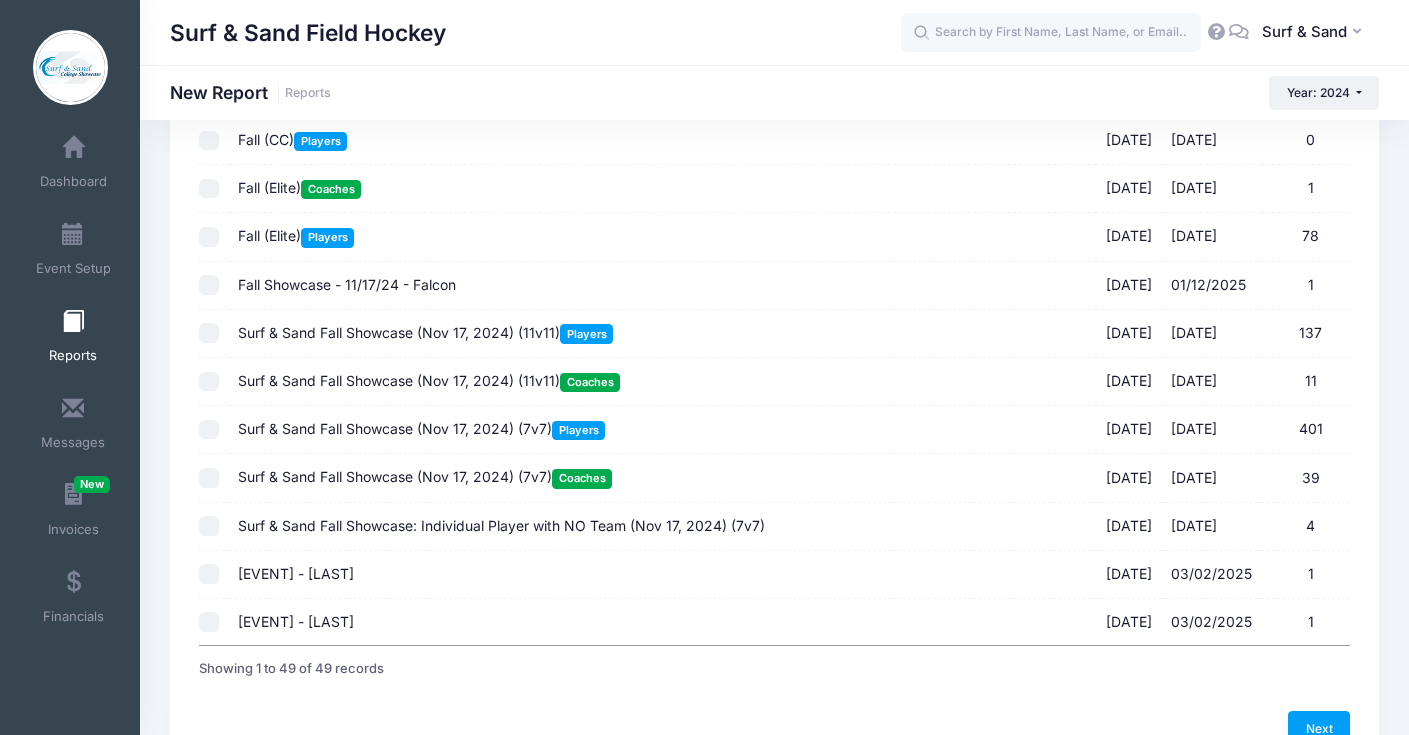 scroll, scrollTop: 1987, scrollLeft: 0, axis: vertical 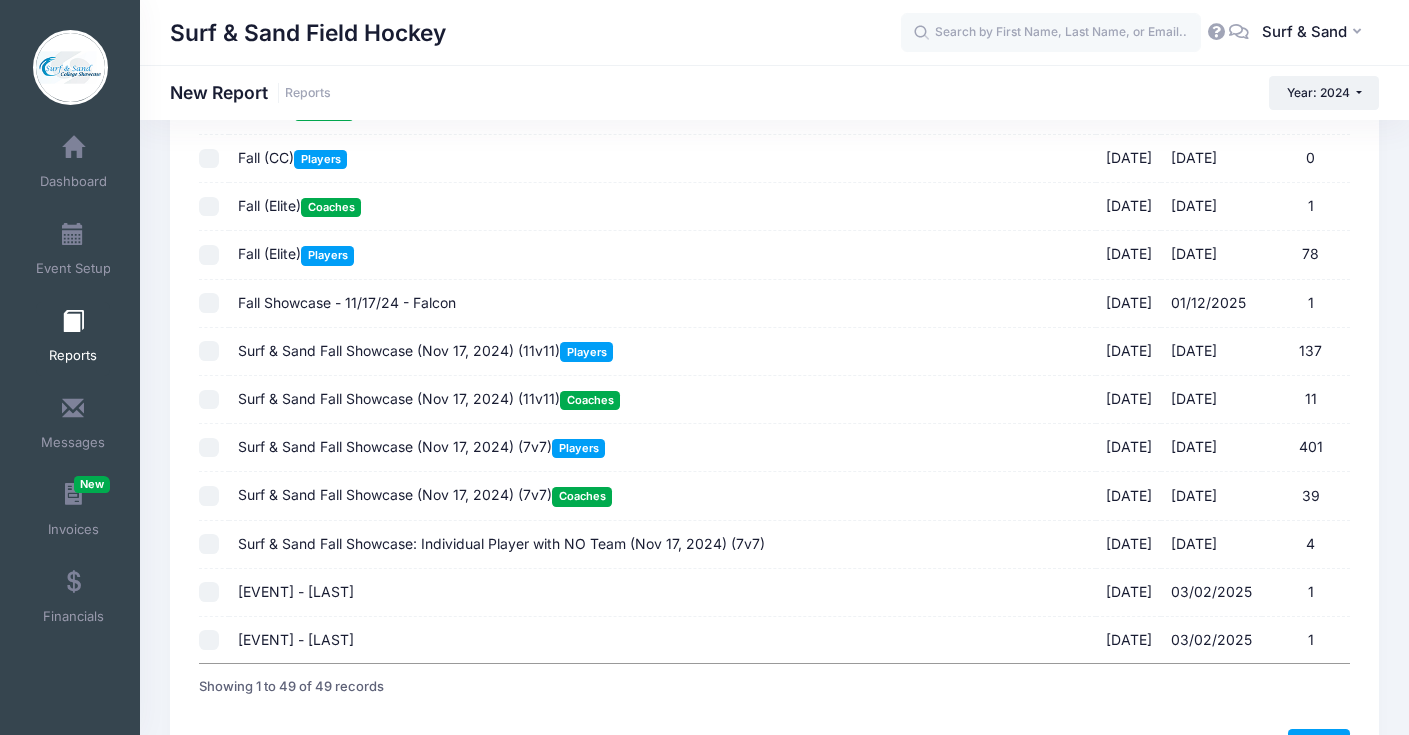click on "Fall (Elite)  Players" at bounding box center [296, 253] 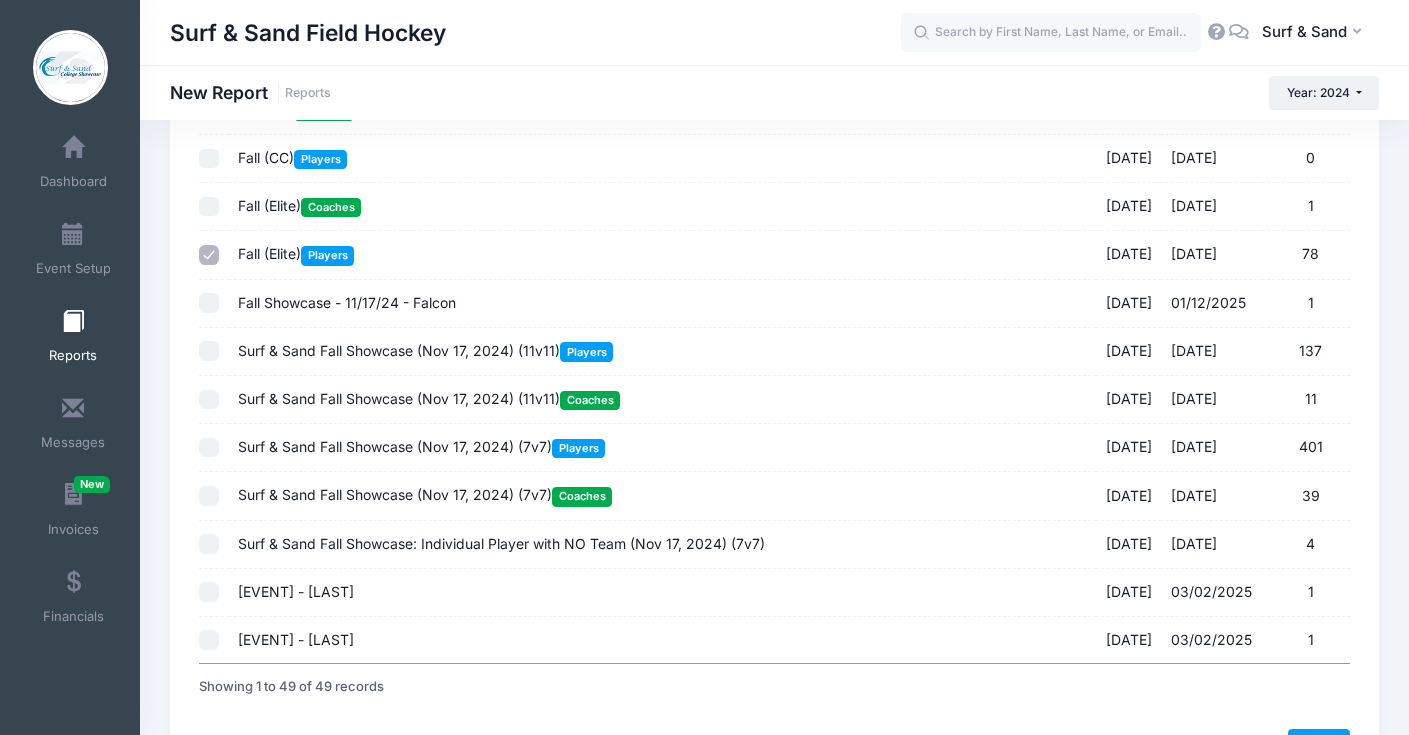 click on "Fall (Elite)  Players" at bounding box center (296, 253) 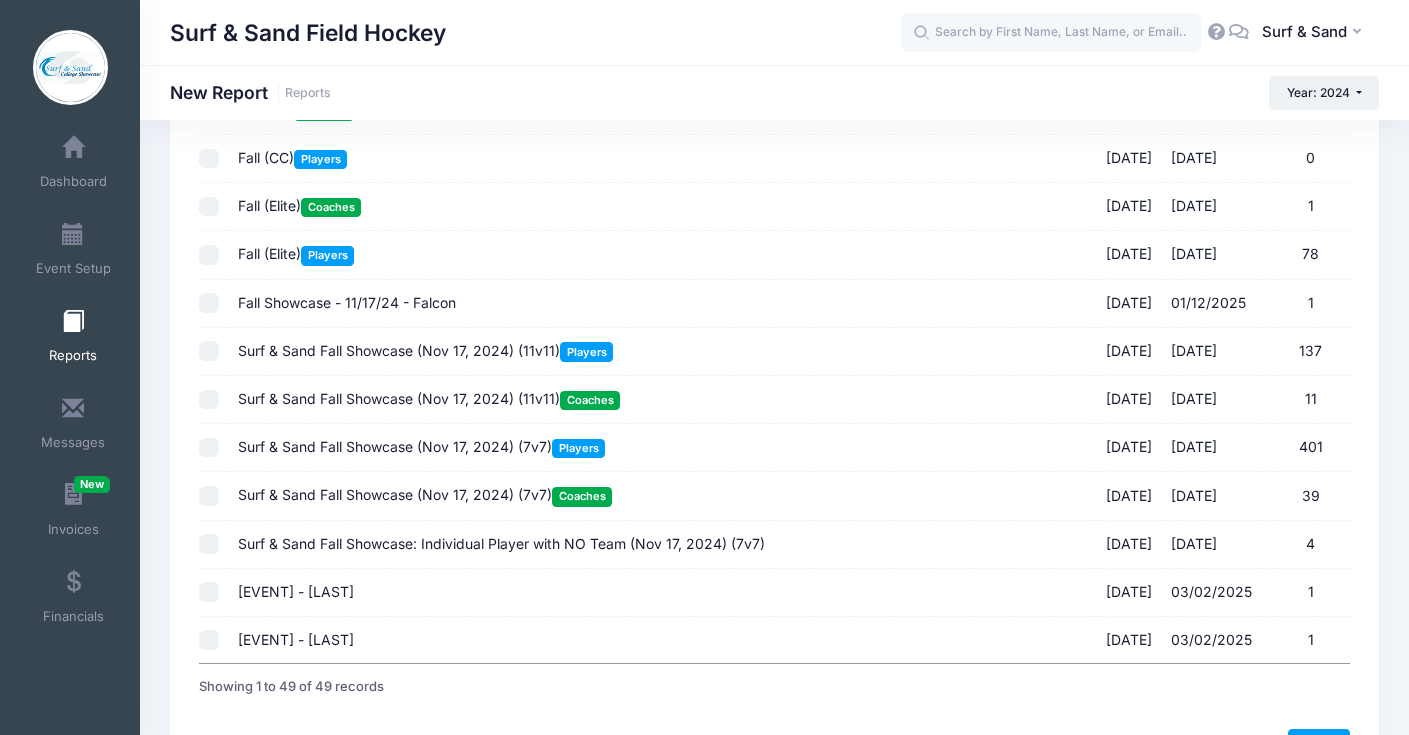 click on "[EVENT] ([DATE]) ([FORMAT])  Coaches [DATE] - [DATE]  [NUMBER]" at bounding box center (662, 496) 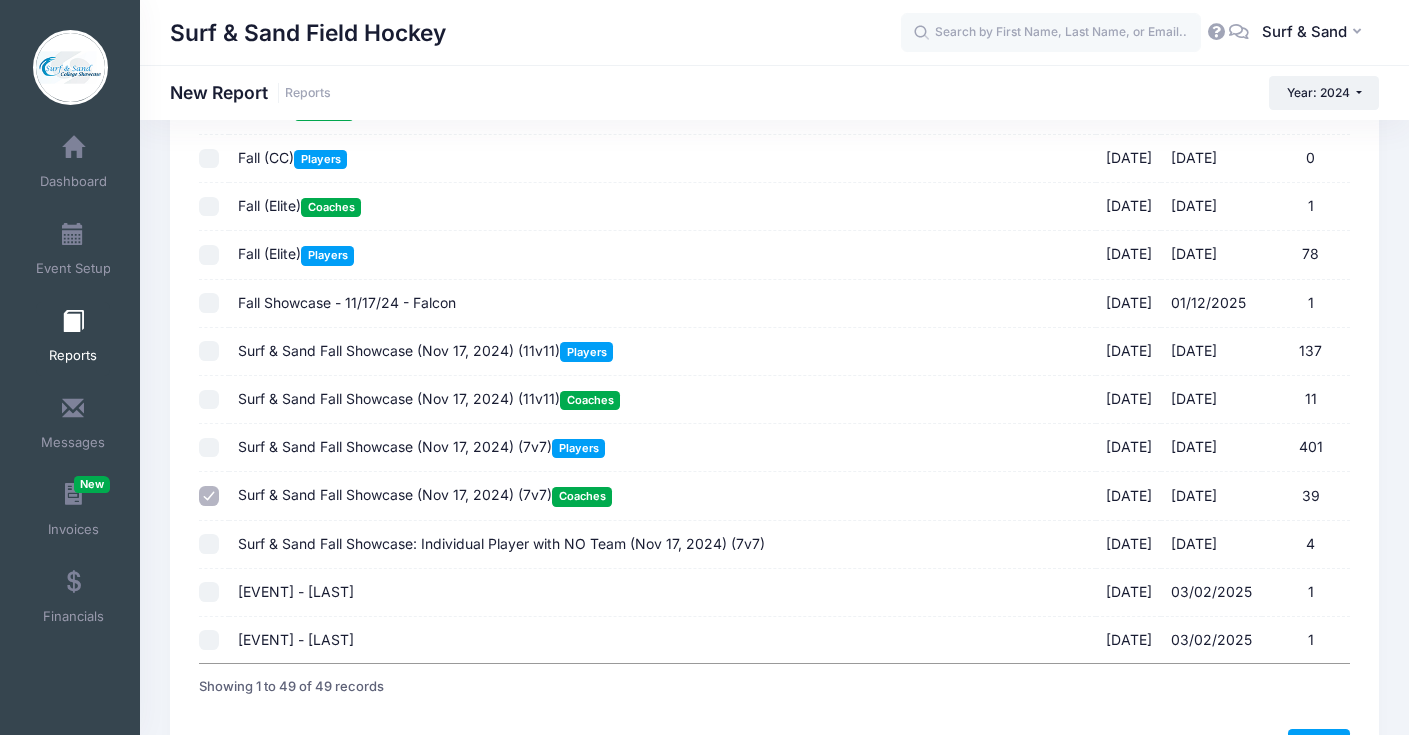 scroll, scrollTop: 2123, scrollLeft: 0, axis: vertical 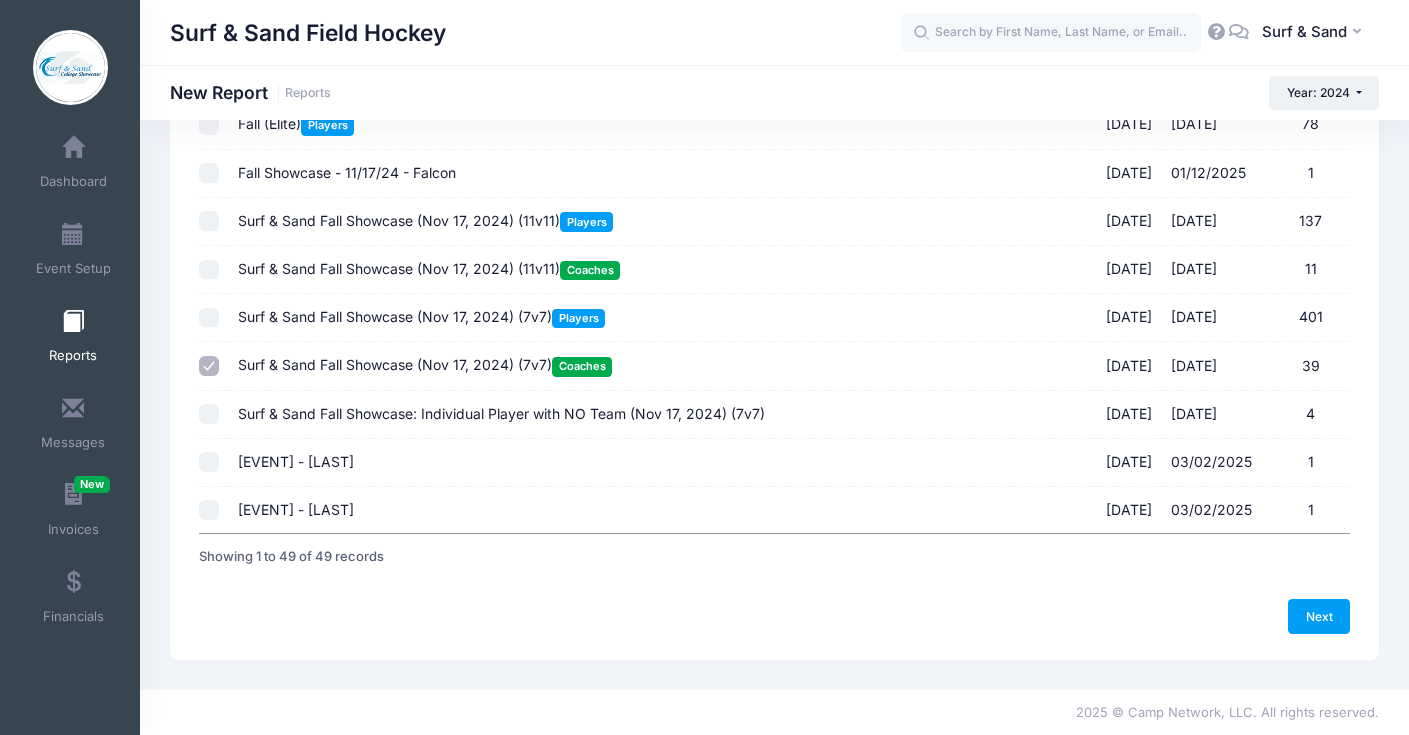 click on "[EVENT] ([DATE]) ([FORMAT])  Coaches" at bounding box center (429, 268) 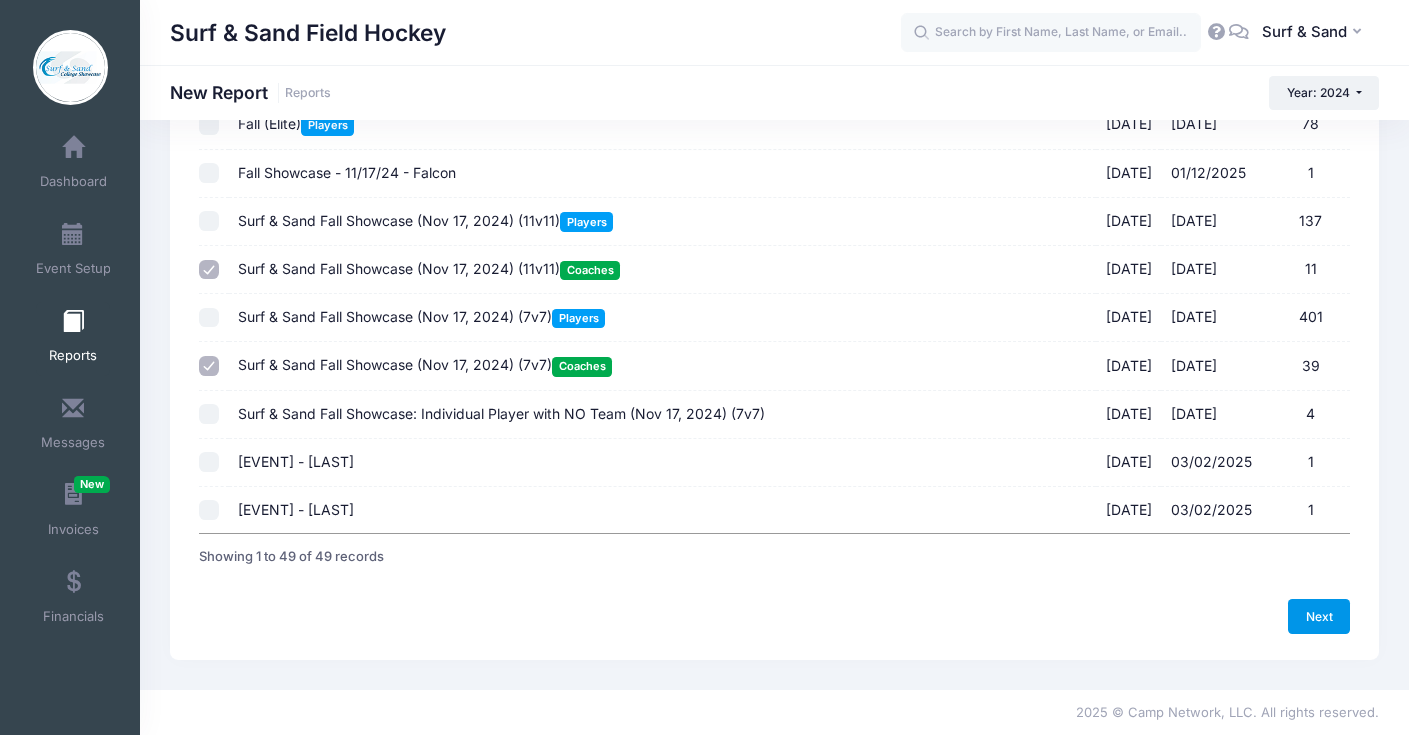 click on "Next" at bounding box center (1319, 616) 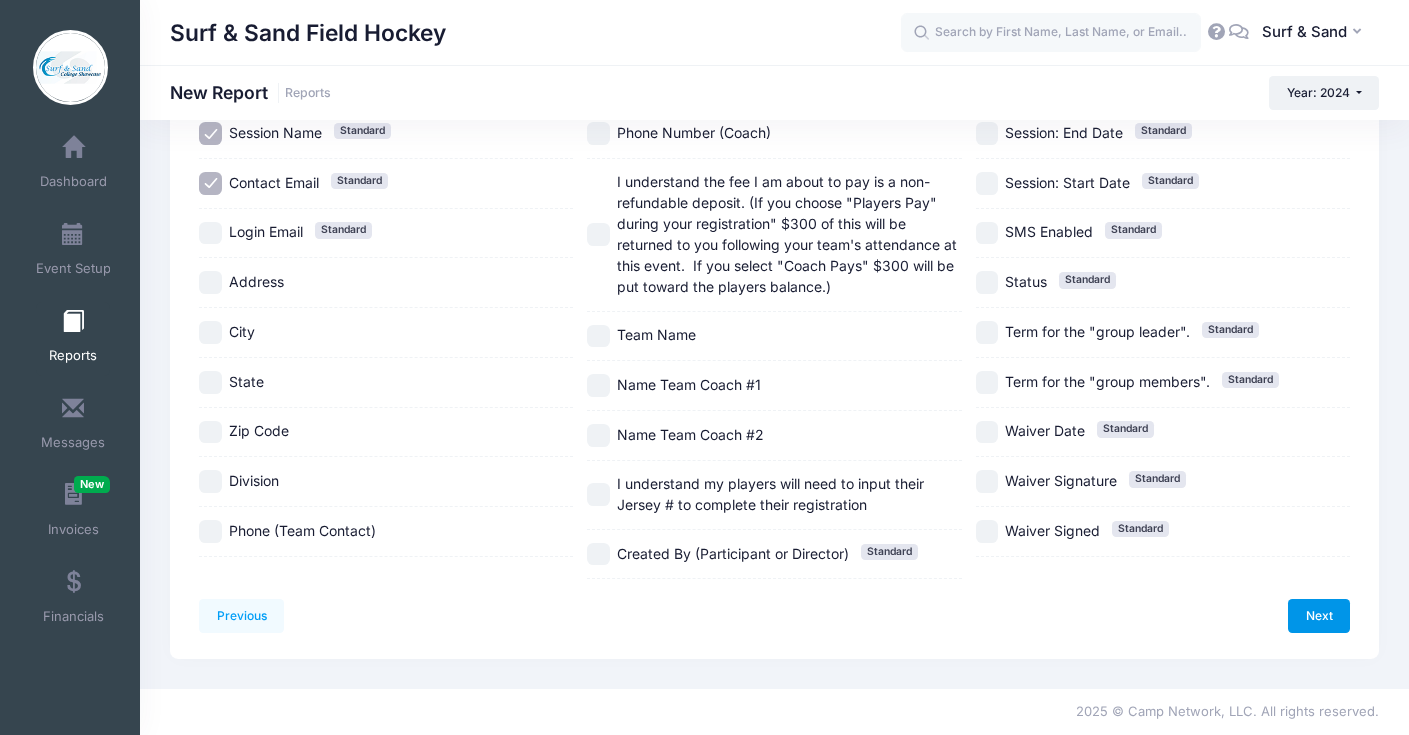 scroll, scrollTop: 0, scrollLeft: 0, axis: both 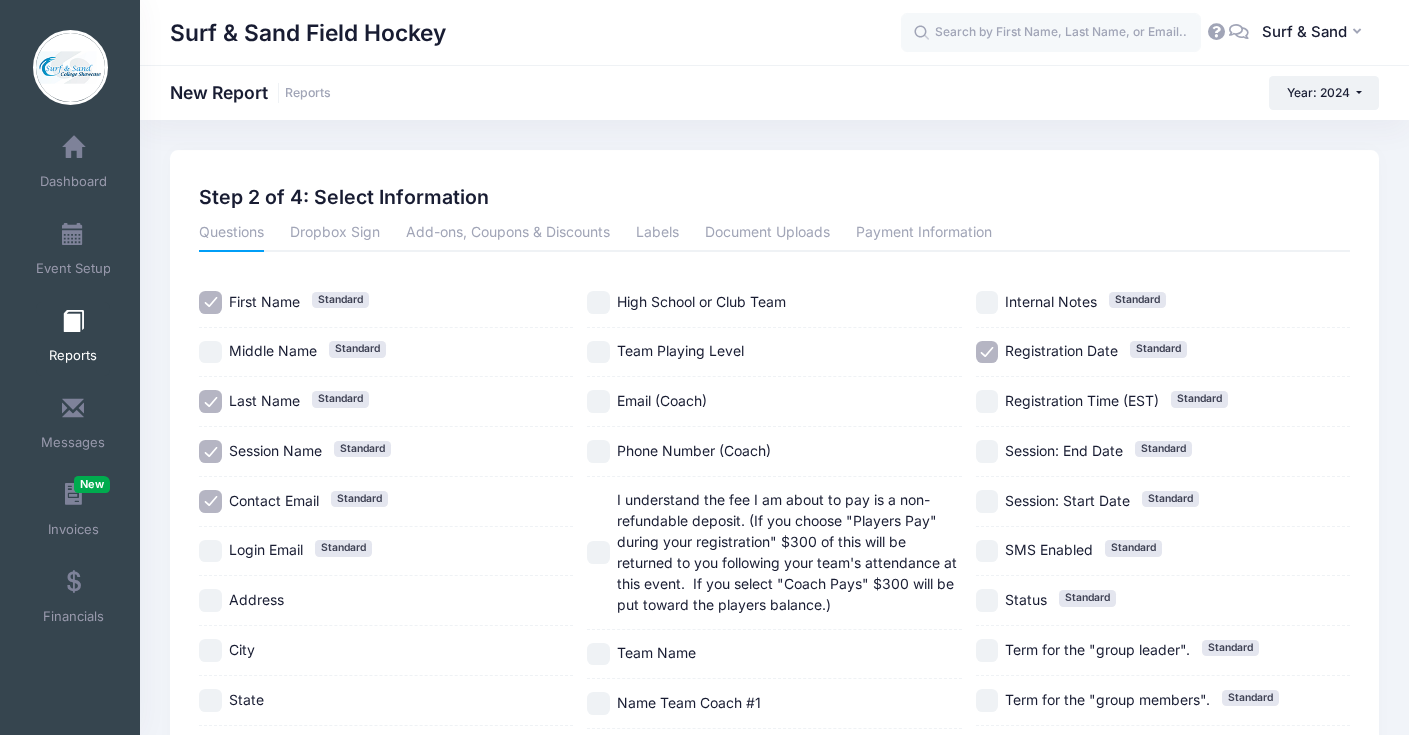 click on "Team Playing Level" at bounding box center [680, 351] 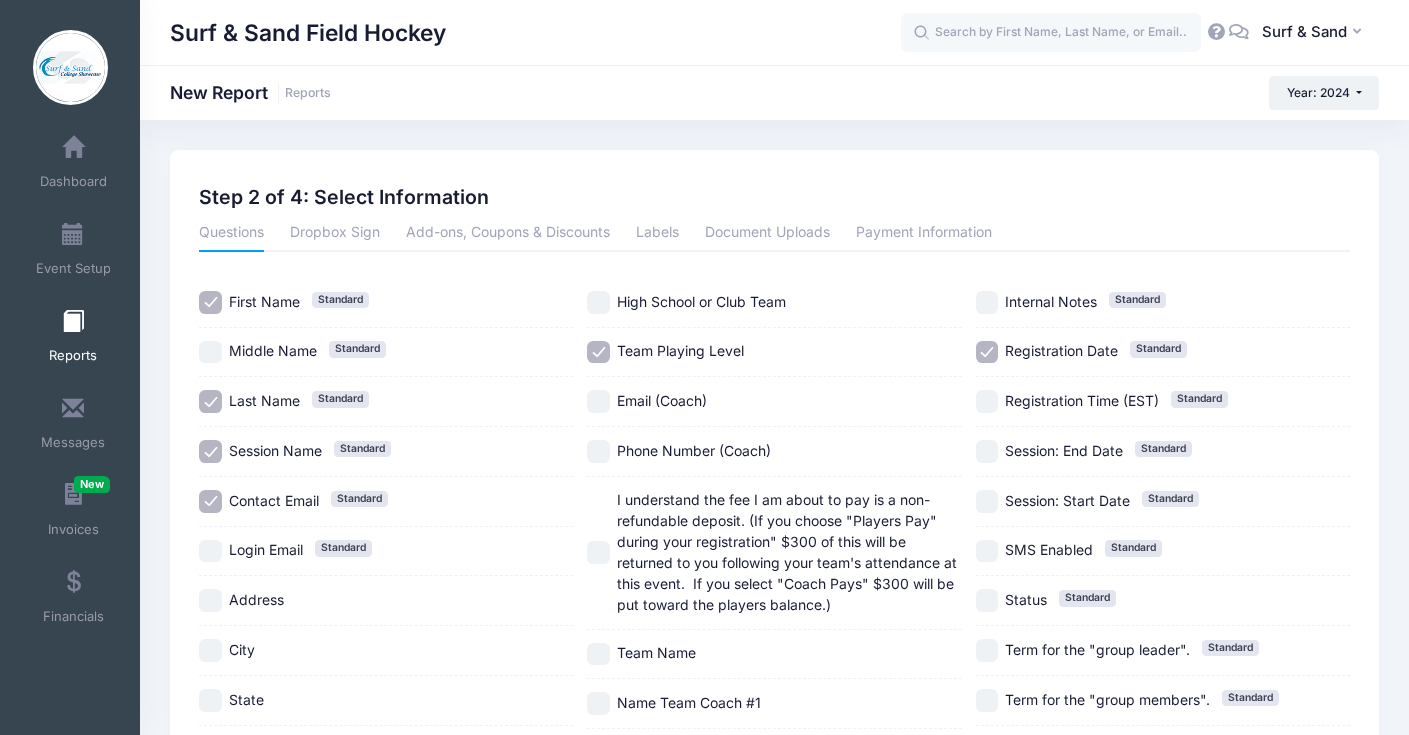 scroll, scrollTop: 309, scrollLeft: 0, axis: vertical 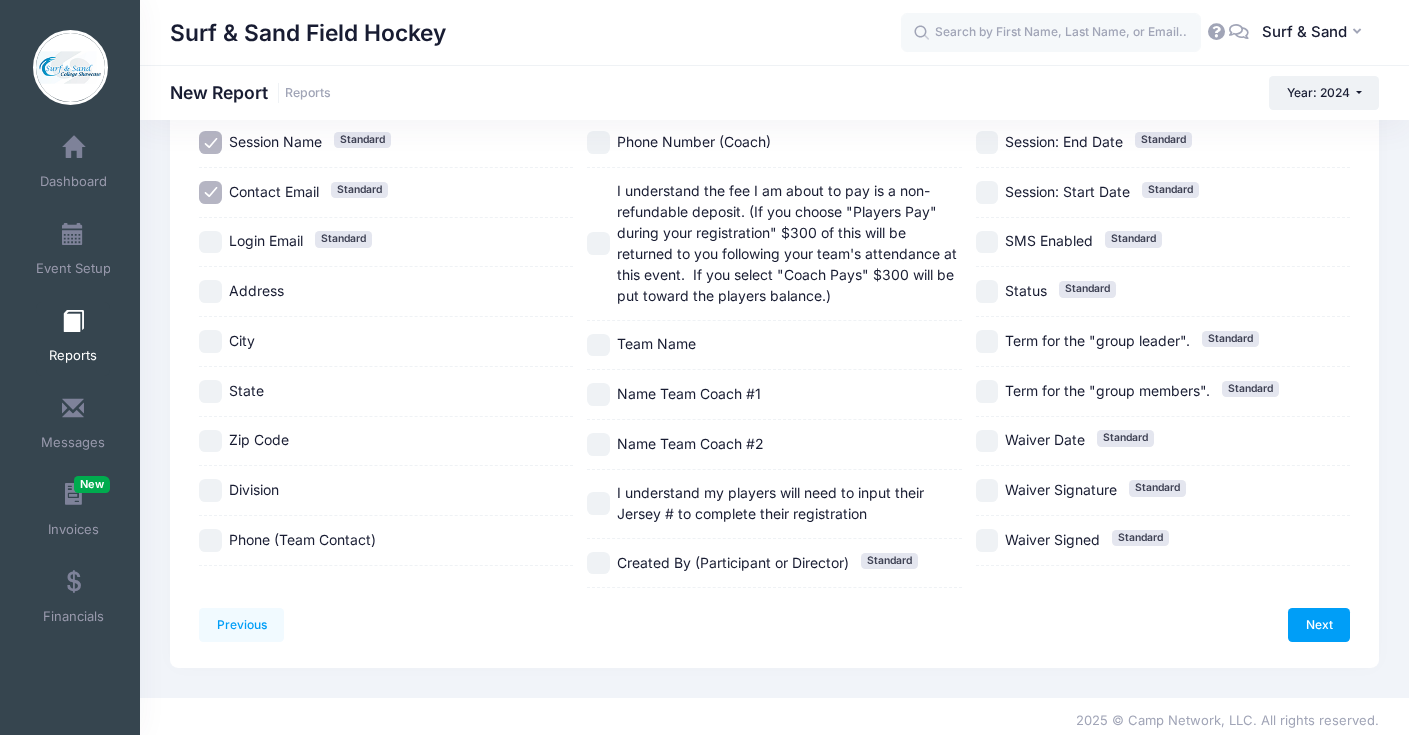 click on "Division" at bounding box center [254, 489] 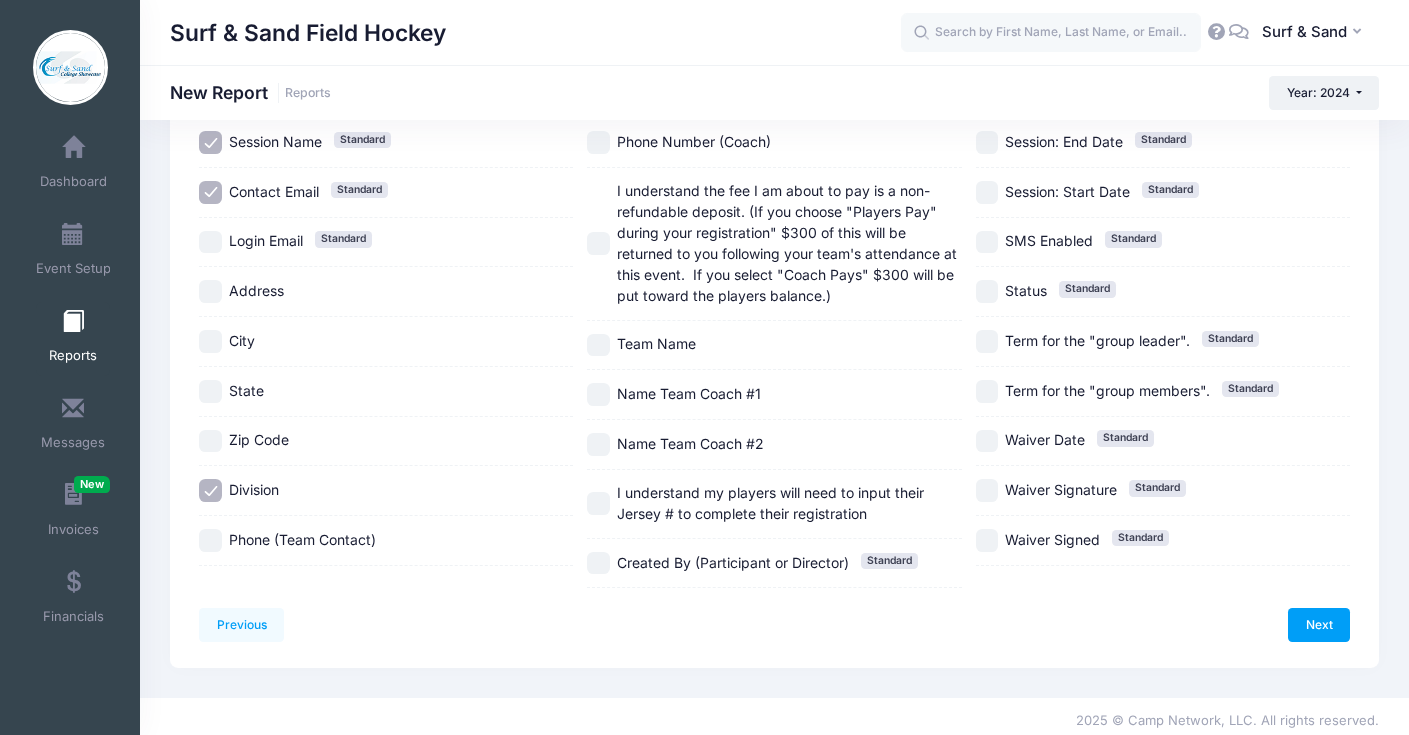 click on "Team Name" at bounding box center [656, 343] 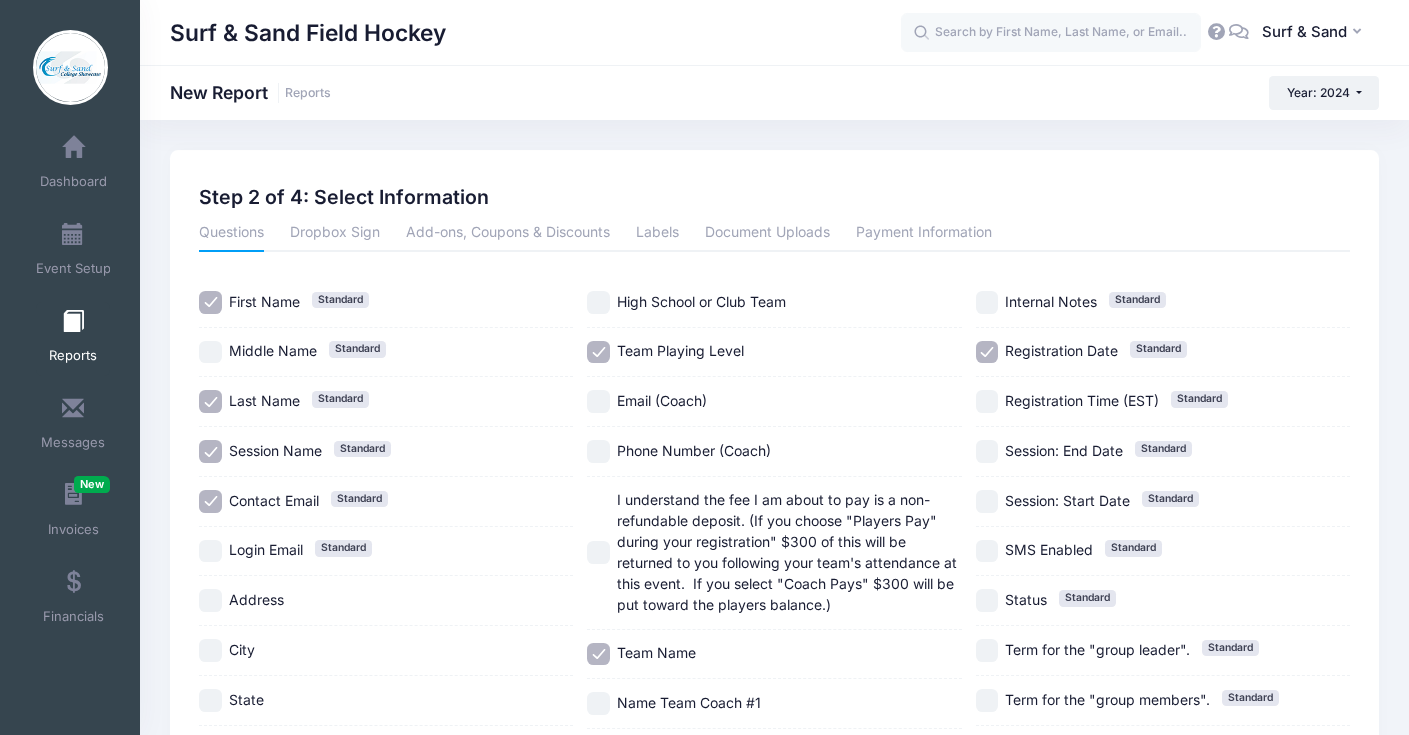 scroll, scrollTop: 272, scrollLeft: 0, axis: vertical 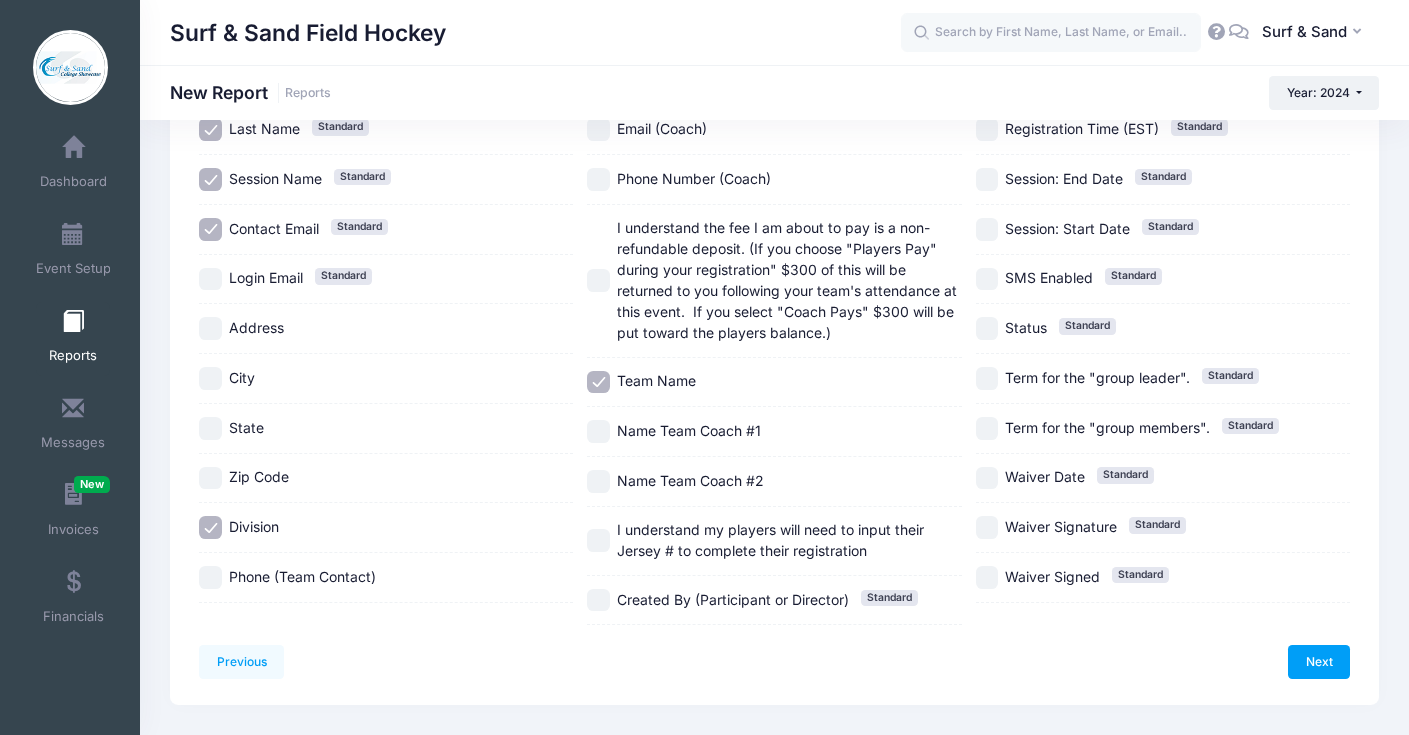 click on "State" at bounding box center (210, 428) 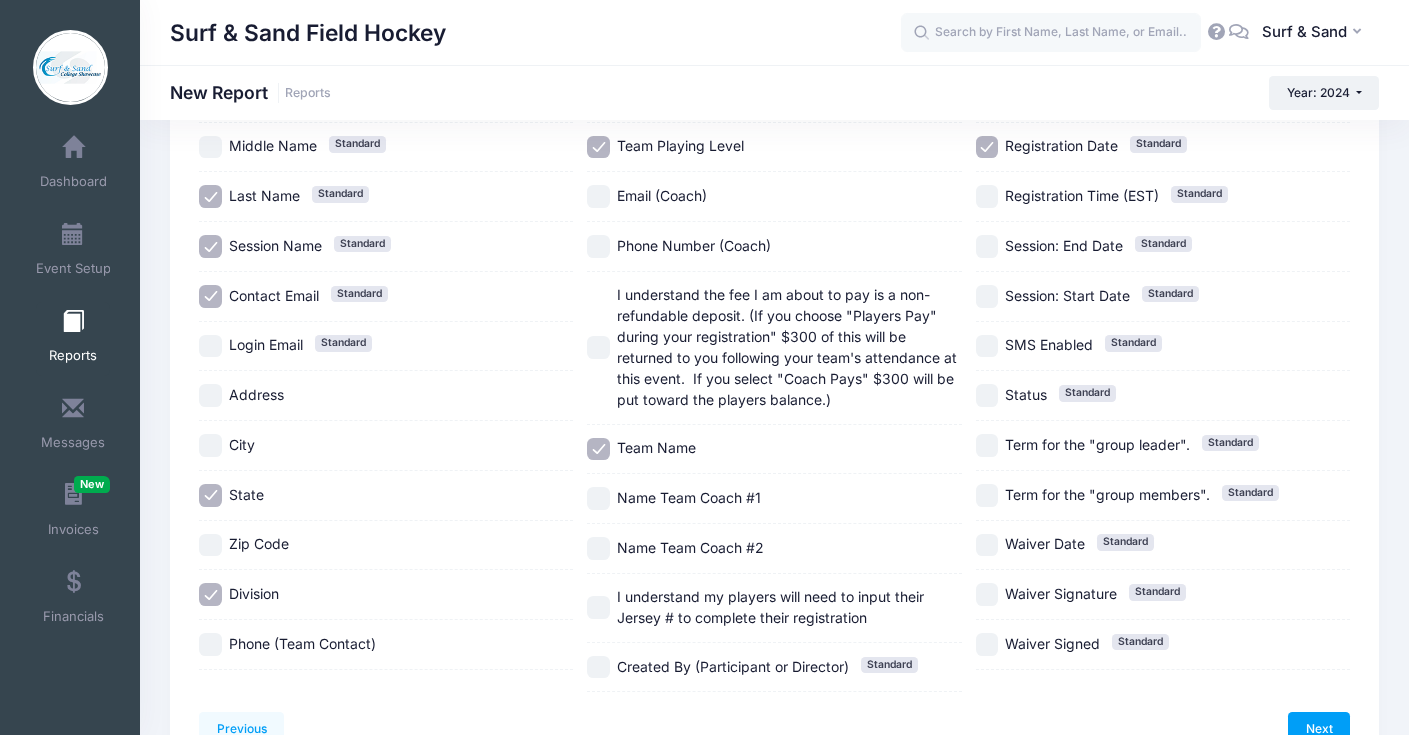scroll, scrollTop: 309, scrollLeft: 0, axis: vertical 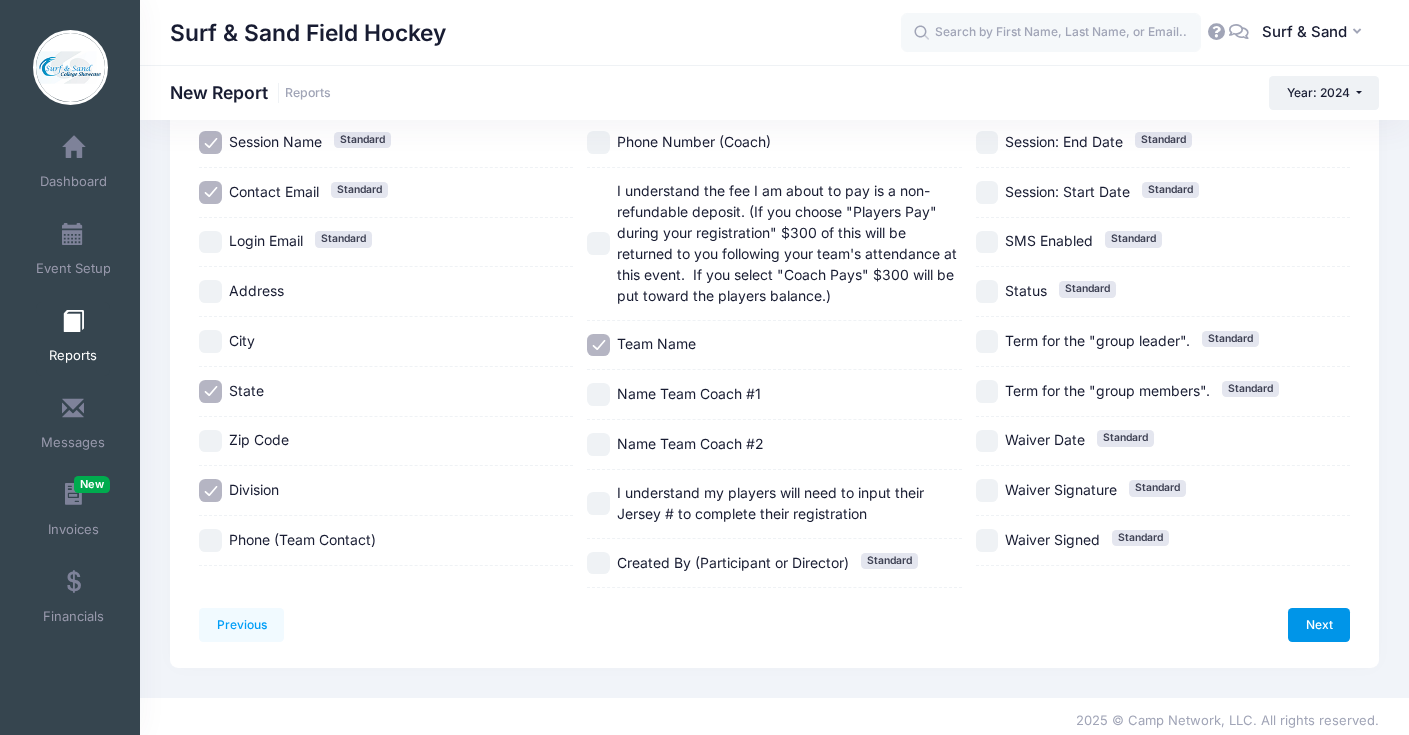 click on "Next" at bounding box center (1319, 625) 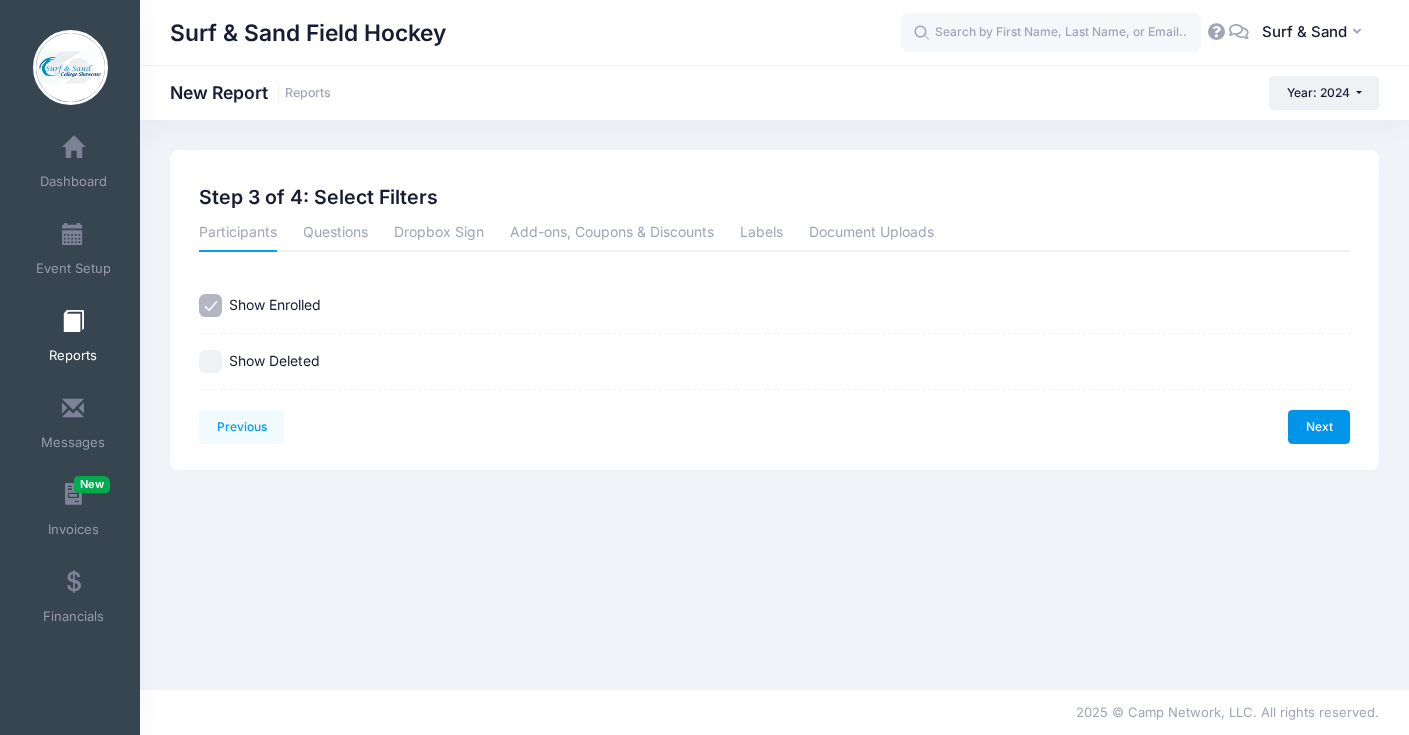 click on "Next" at bounding box center (1319, 427) 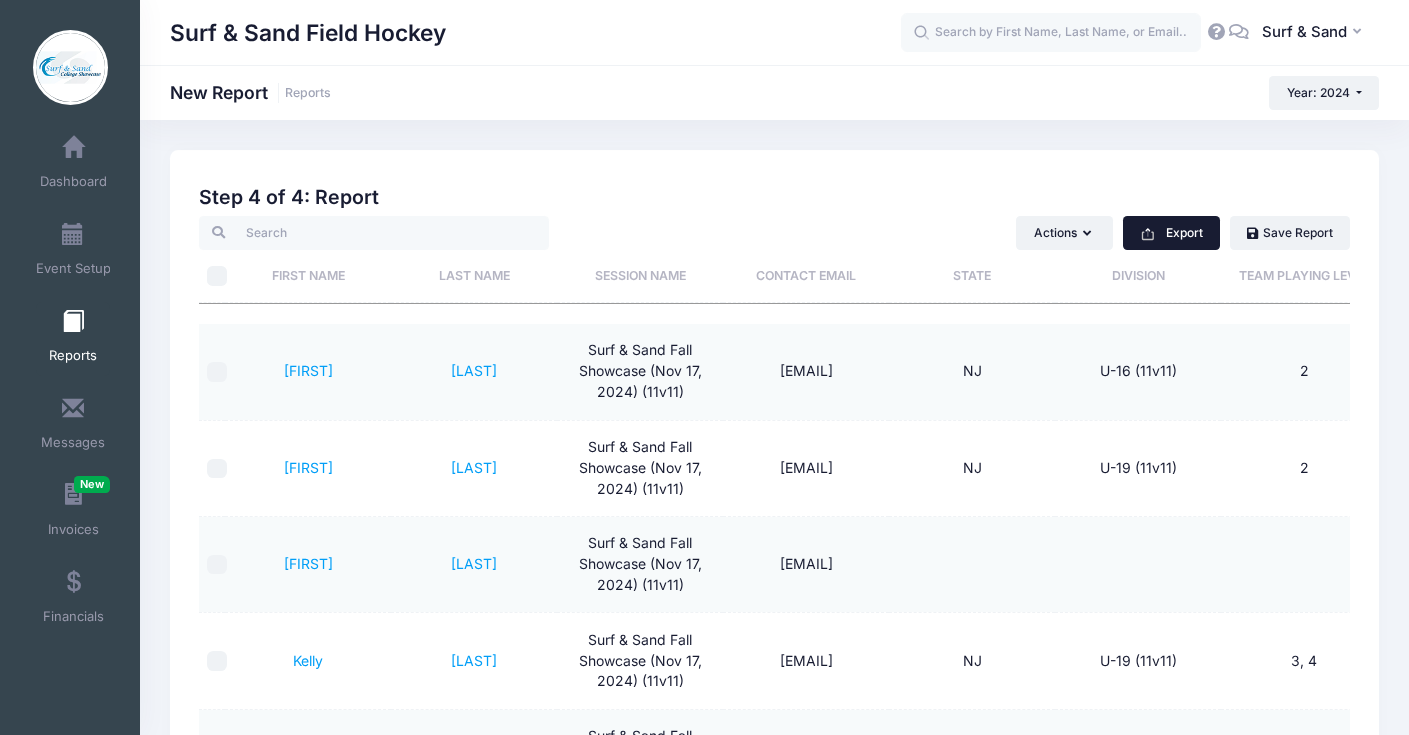 click on "Export" at bounding box center (1171, 233) 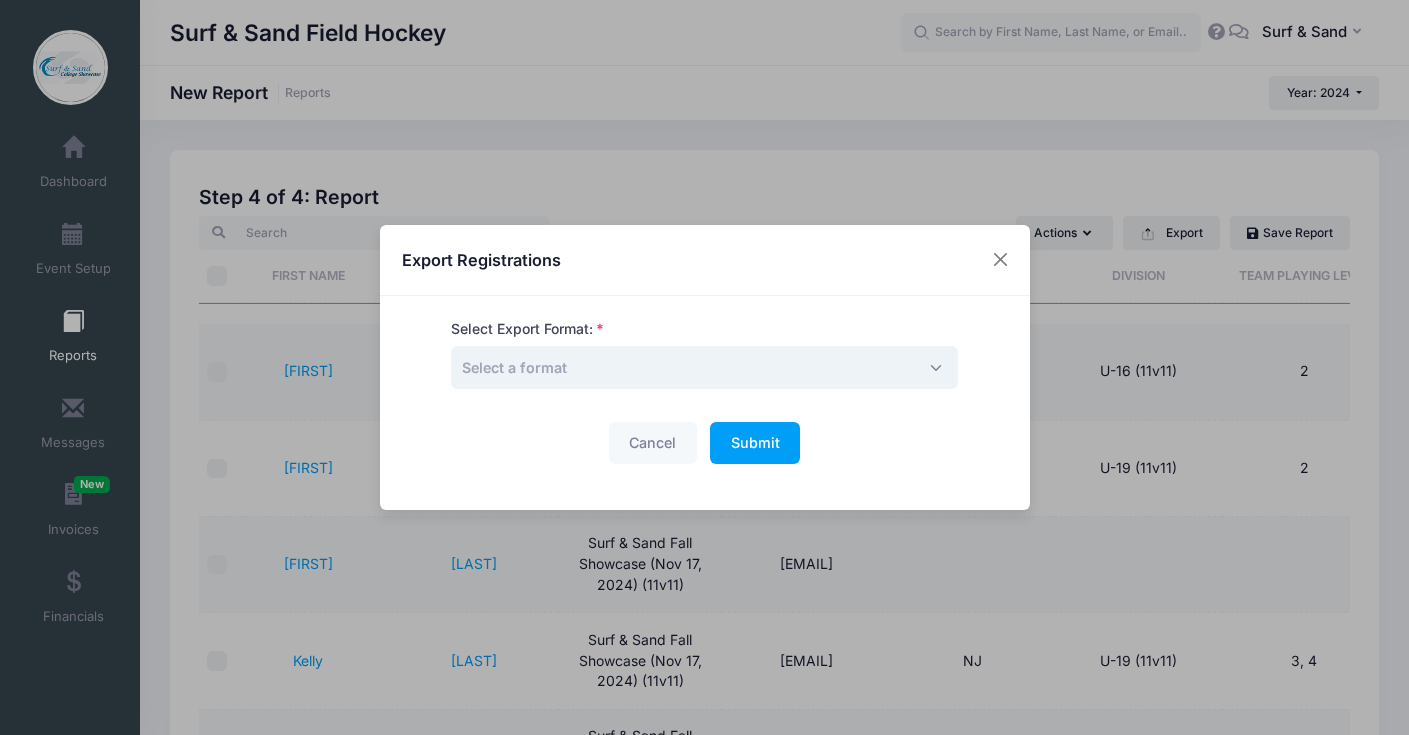 click on "Select a format" at bounding box center [704, 367] 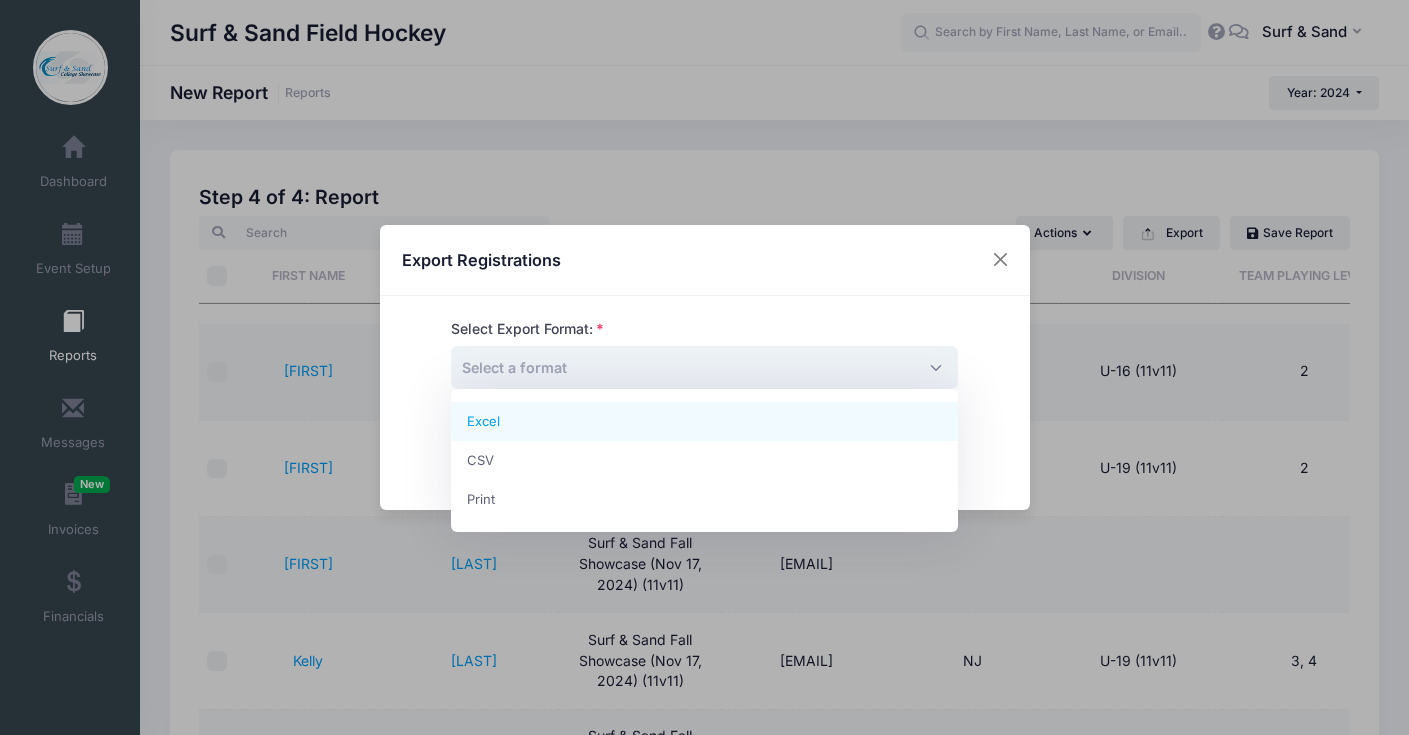 select on "excel" 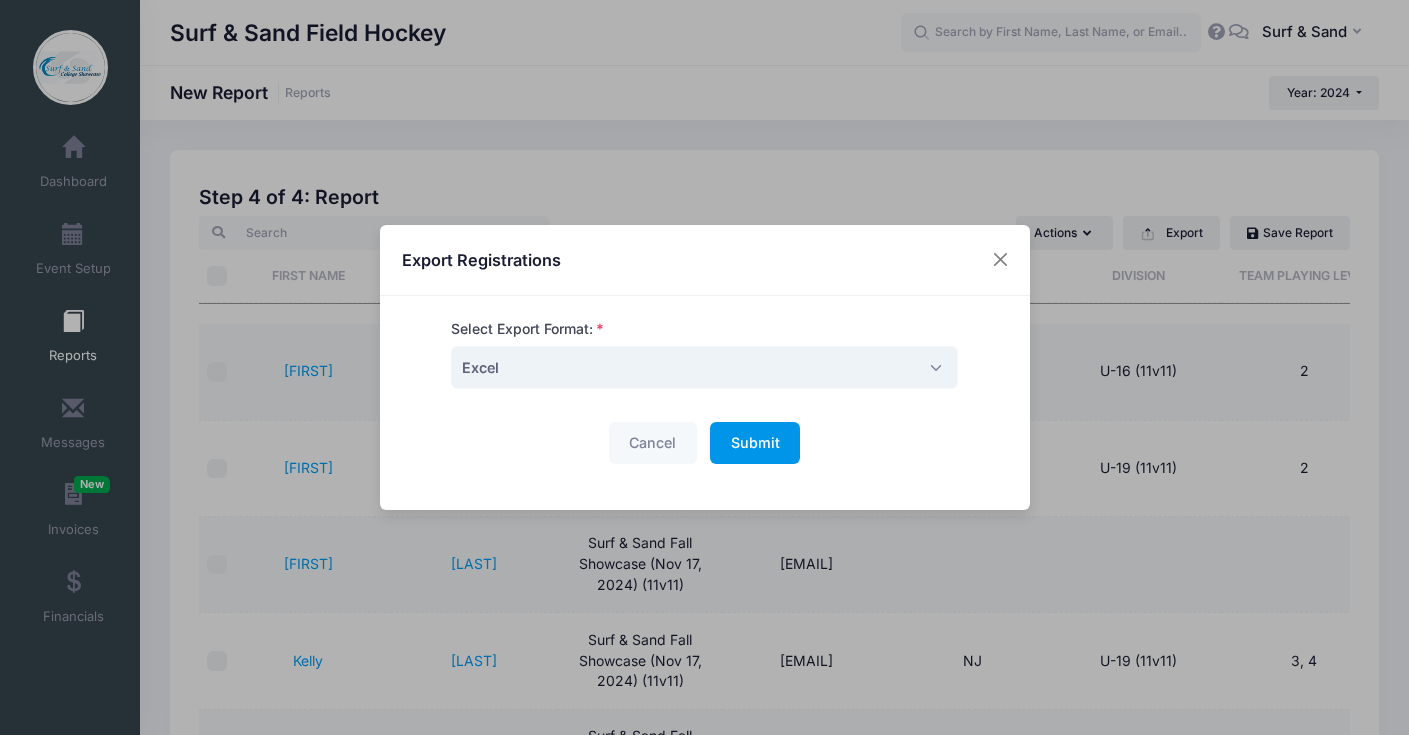 click on "Submit" at bounding box center (755, 442) 